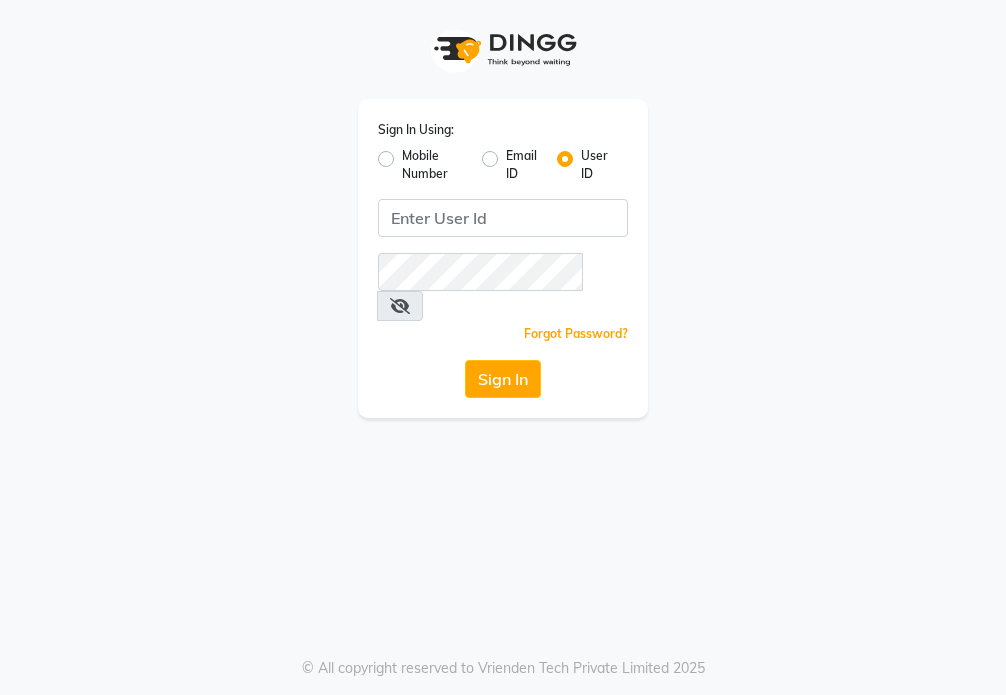 scroll, scrollTop: 0, scrollLeft: 0, axis: both 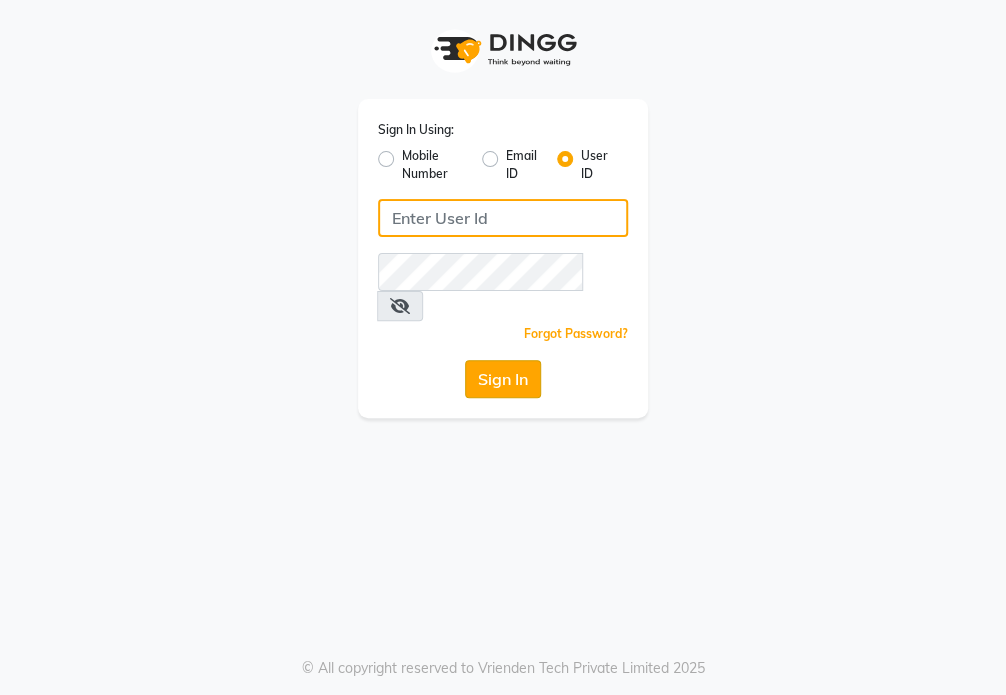 type on "[USERNAME]" 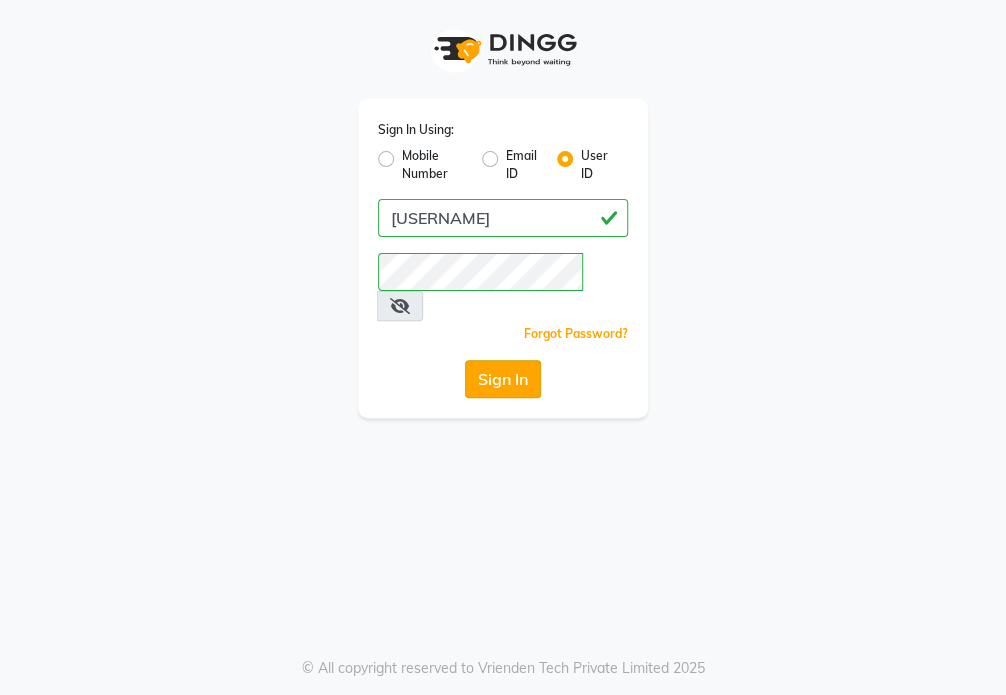 click on "Sign In" 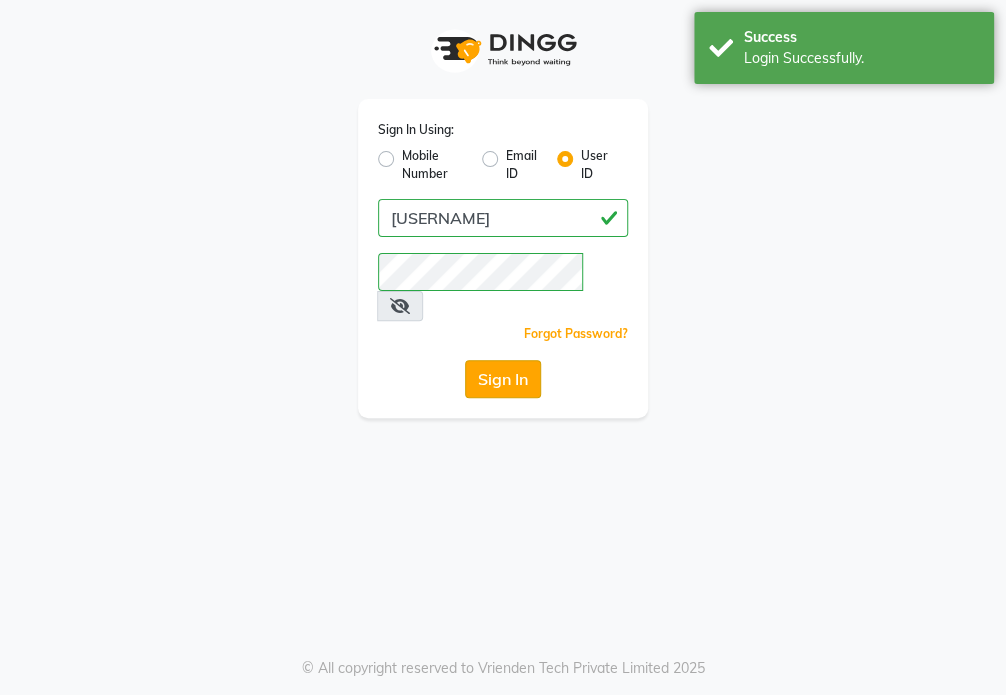 select on "service" 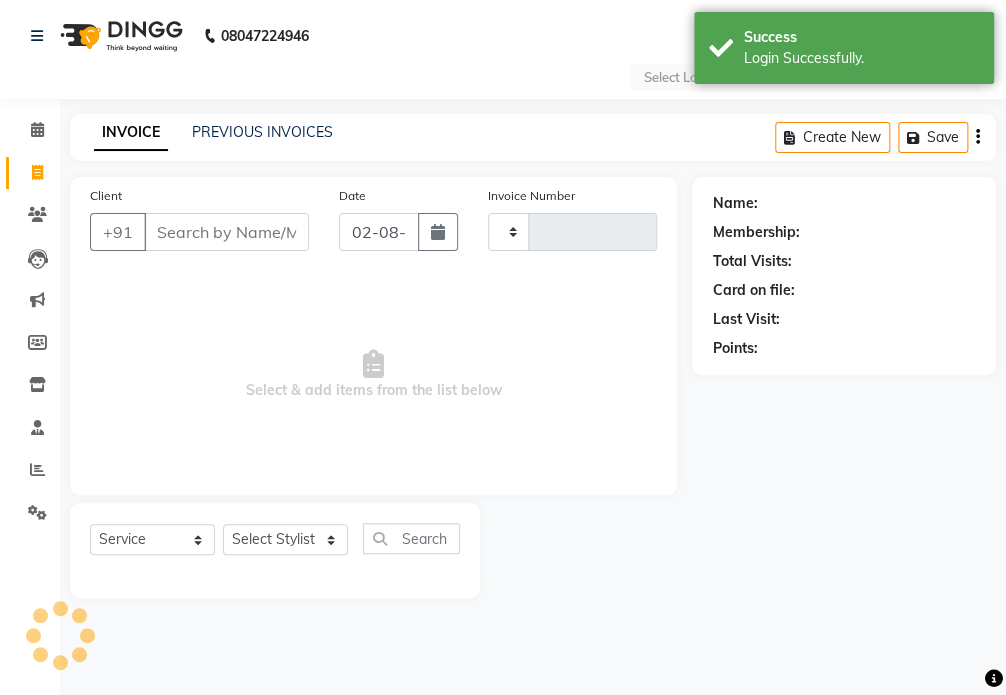 select on "en" 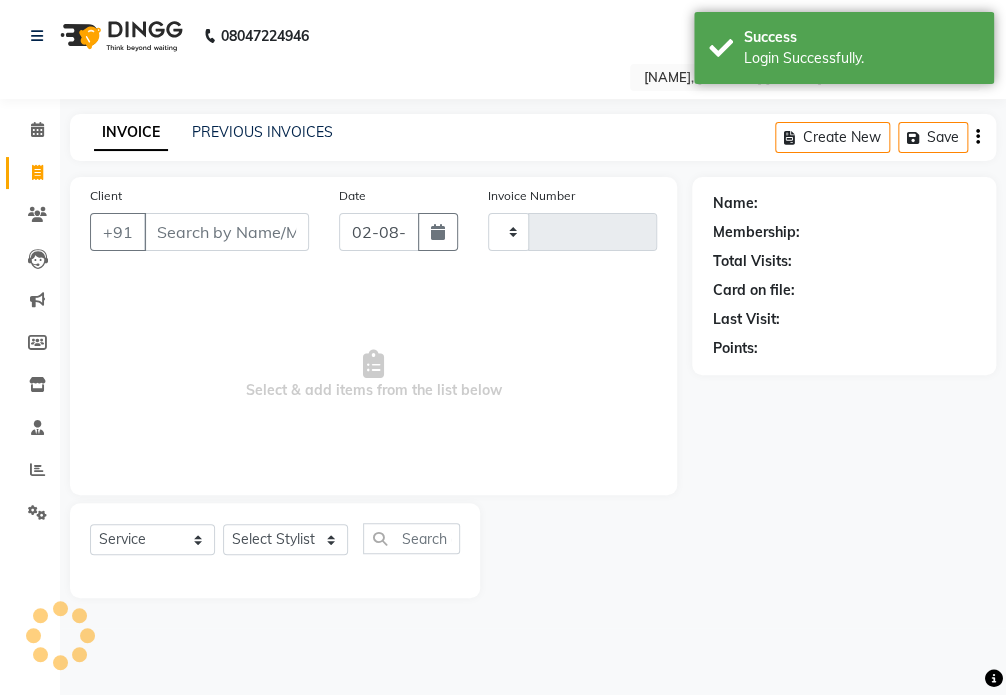 type on "381" 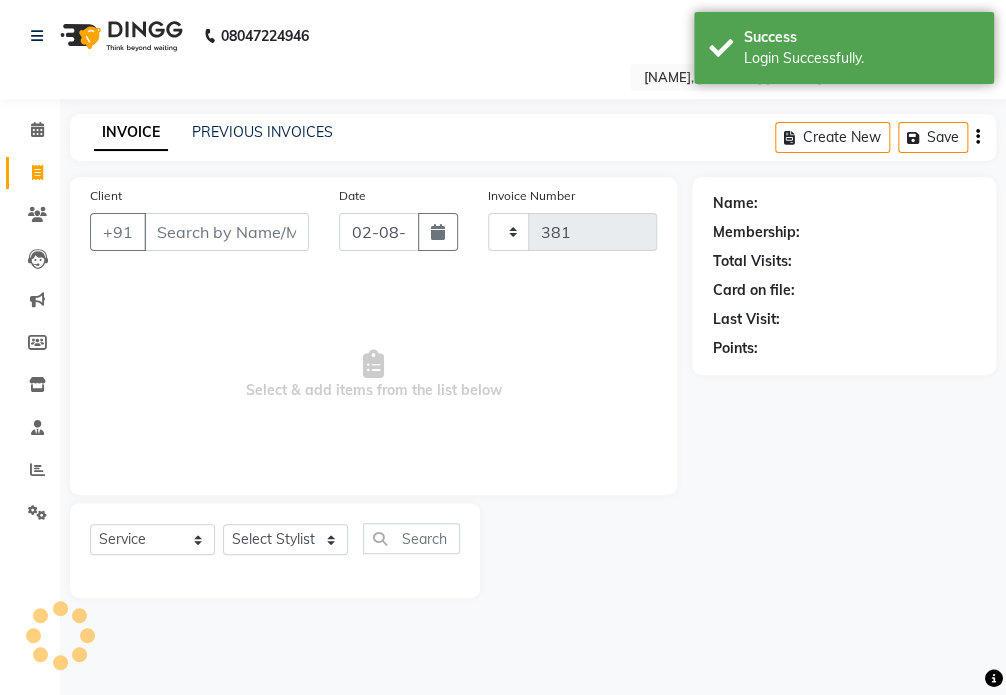 select on "6558" 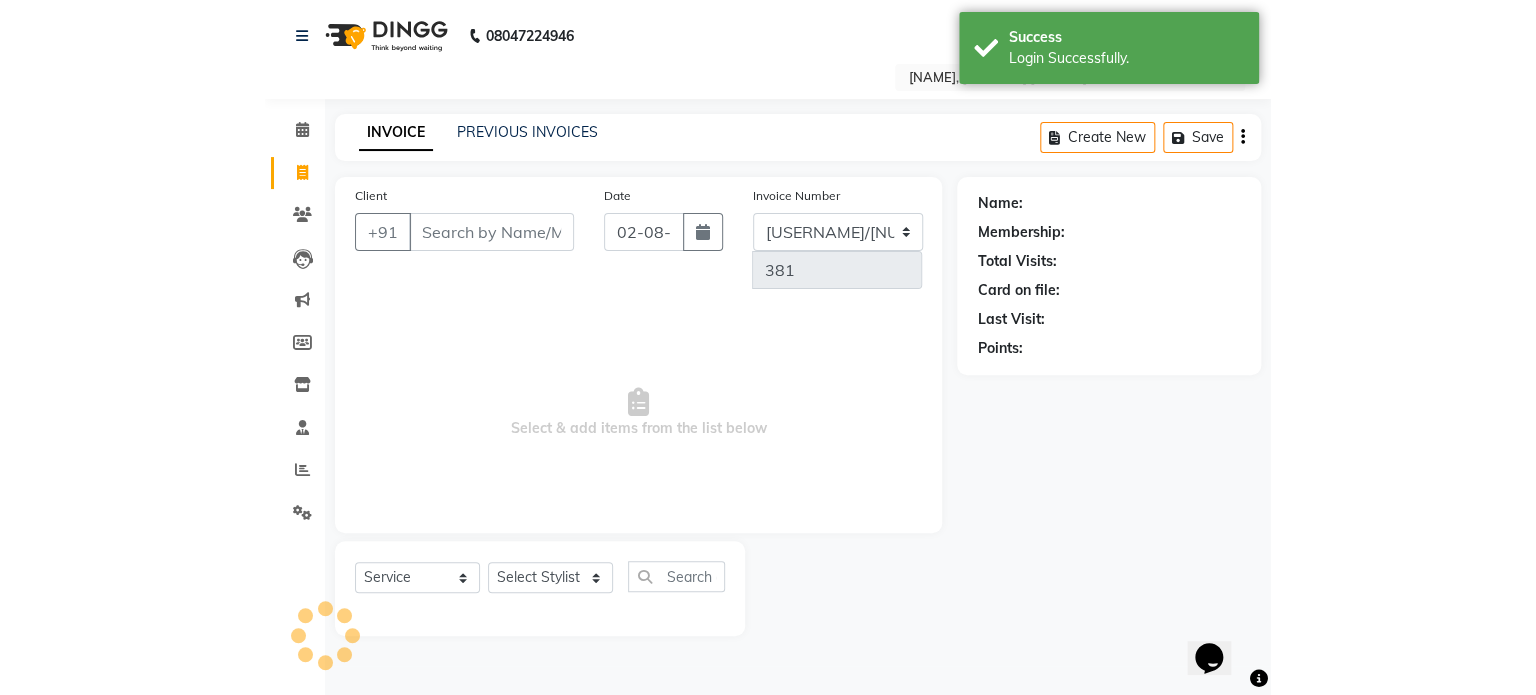 scroll, scrollTop: 0, scrollLeft: 0, axis: both 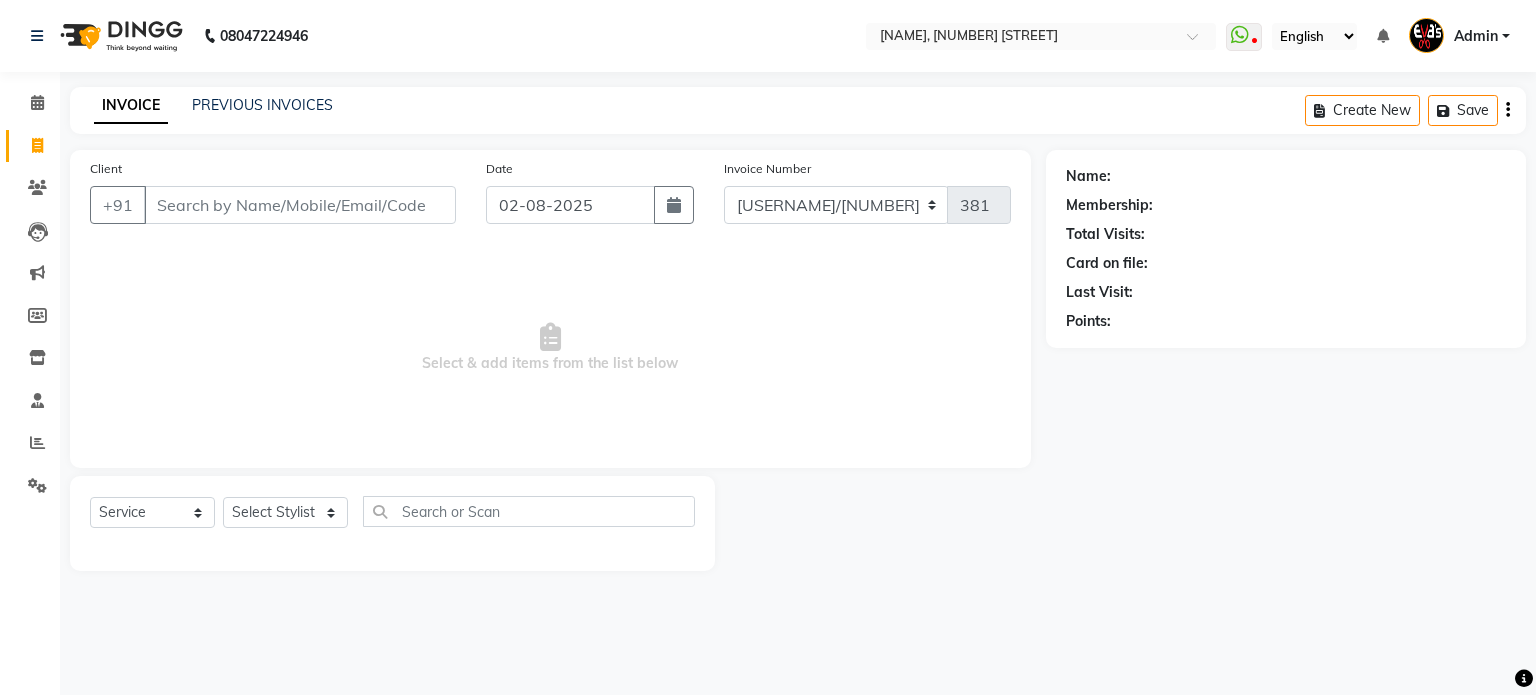 click on "Client" at bounding box center [300, 205] 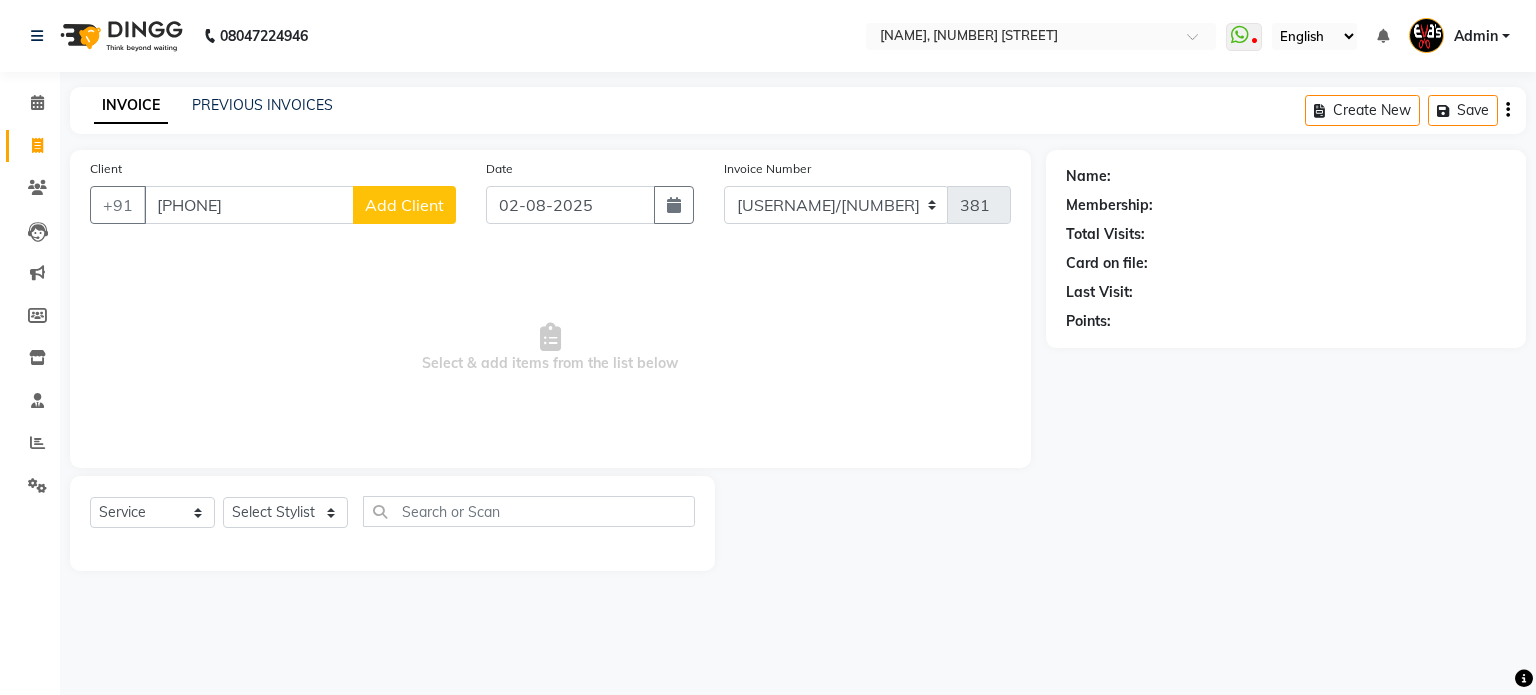 type on "[PHONE]" 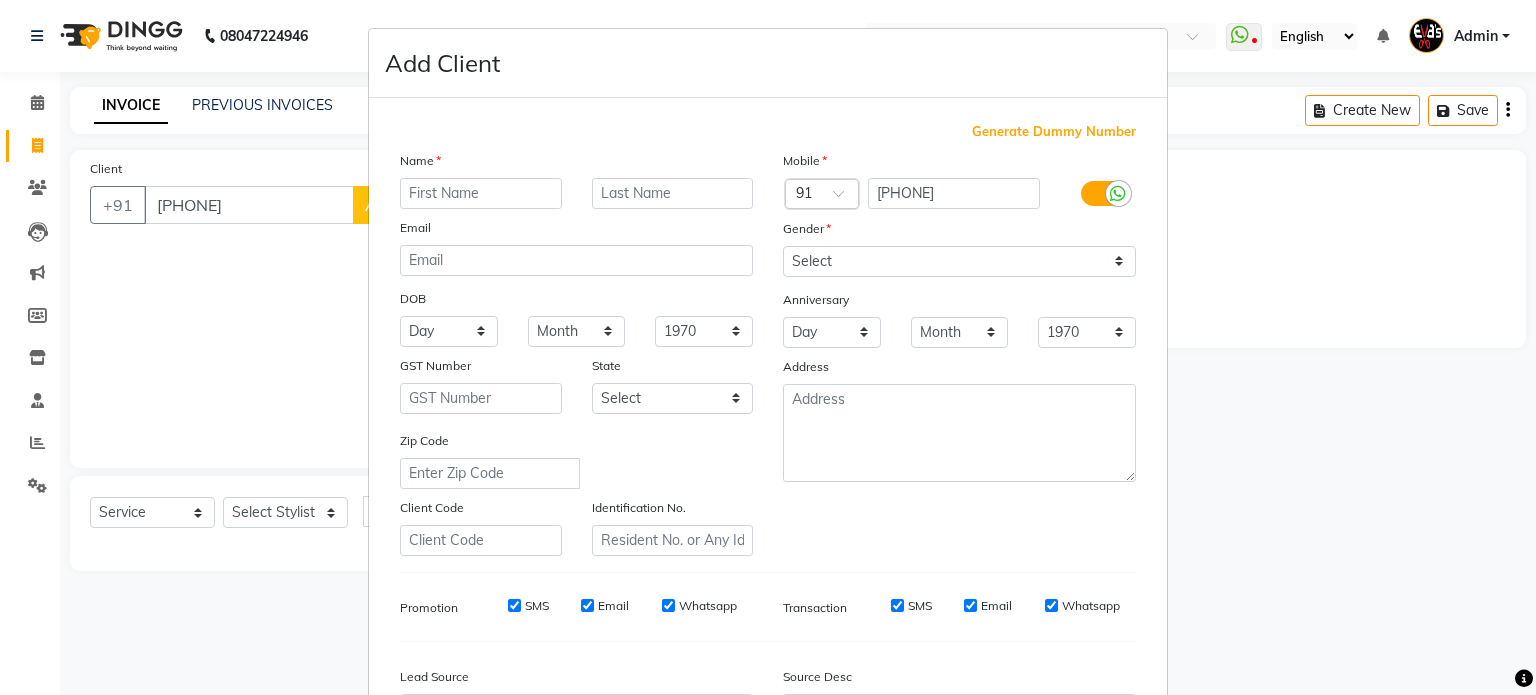 click at bounding box center [481, 193] 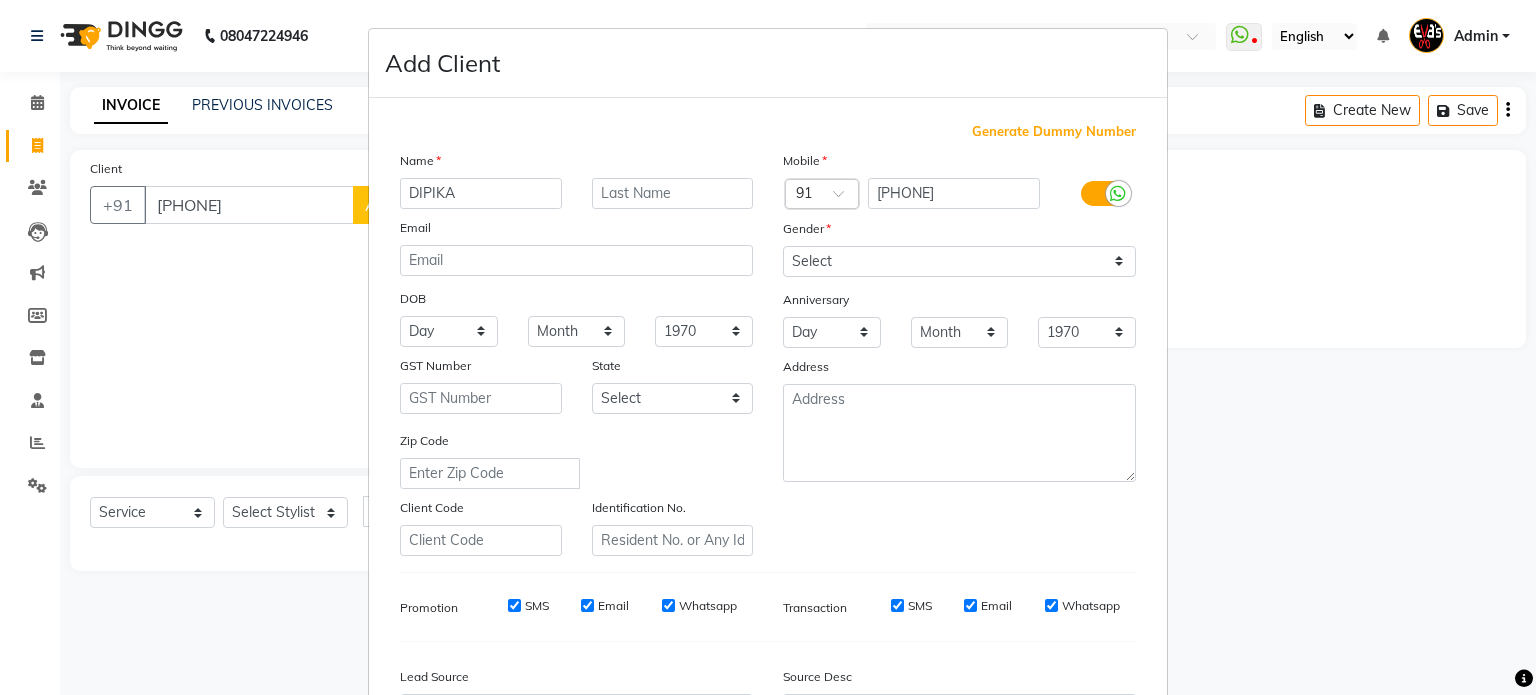 type on "DIPIKA" 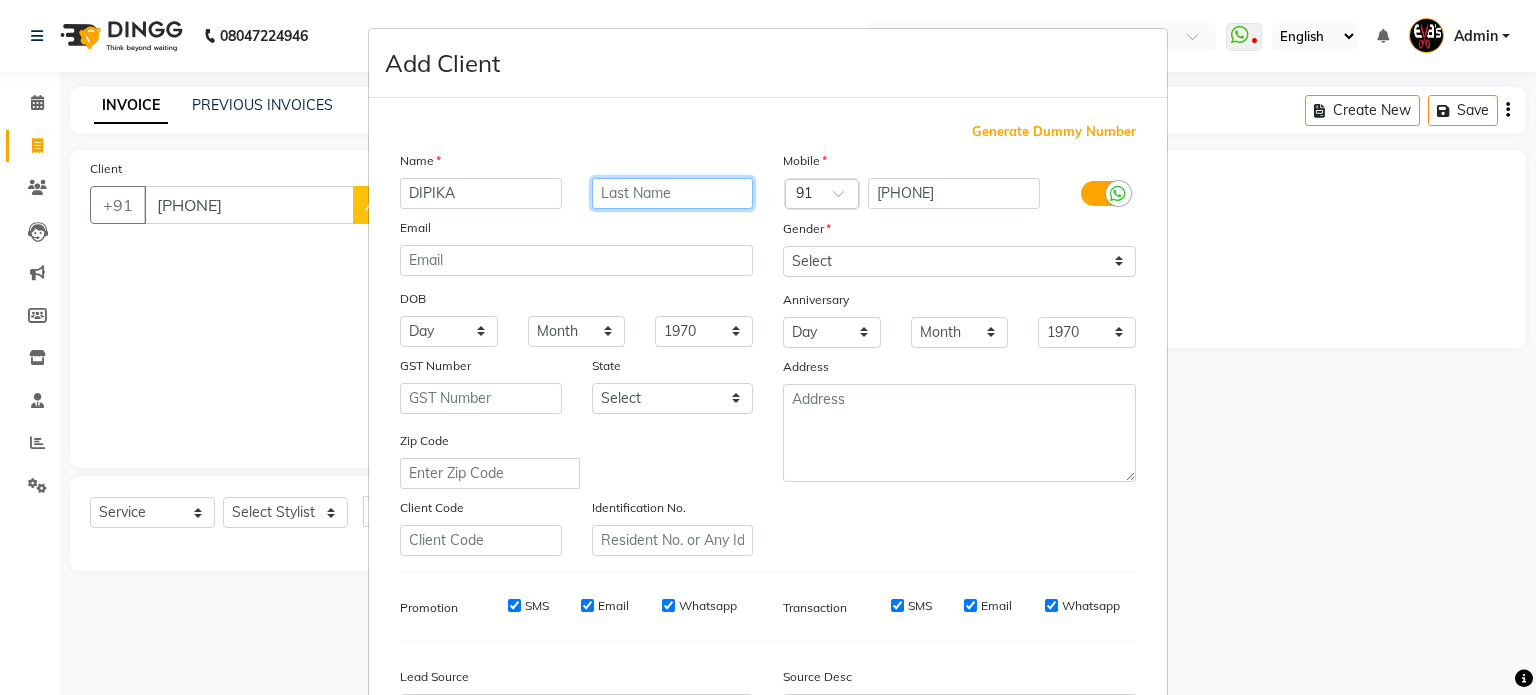 click at bounding box center [673, 193] 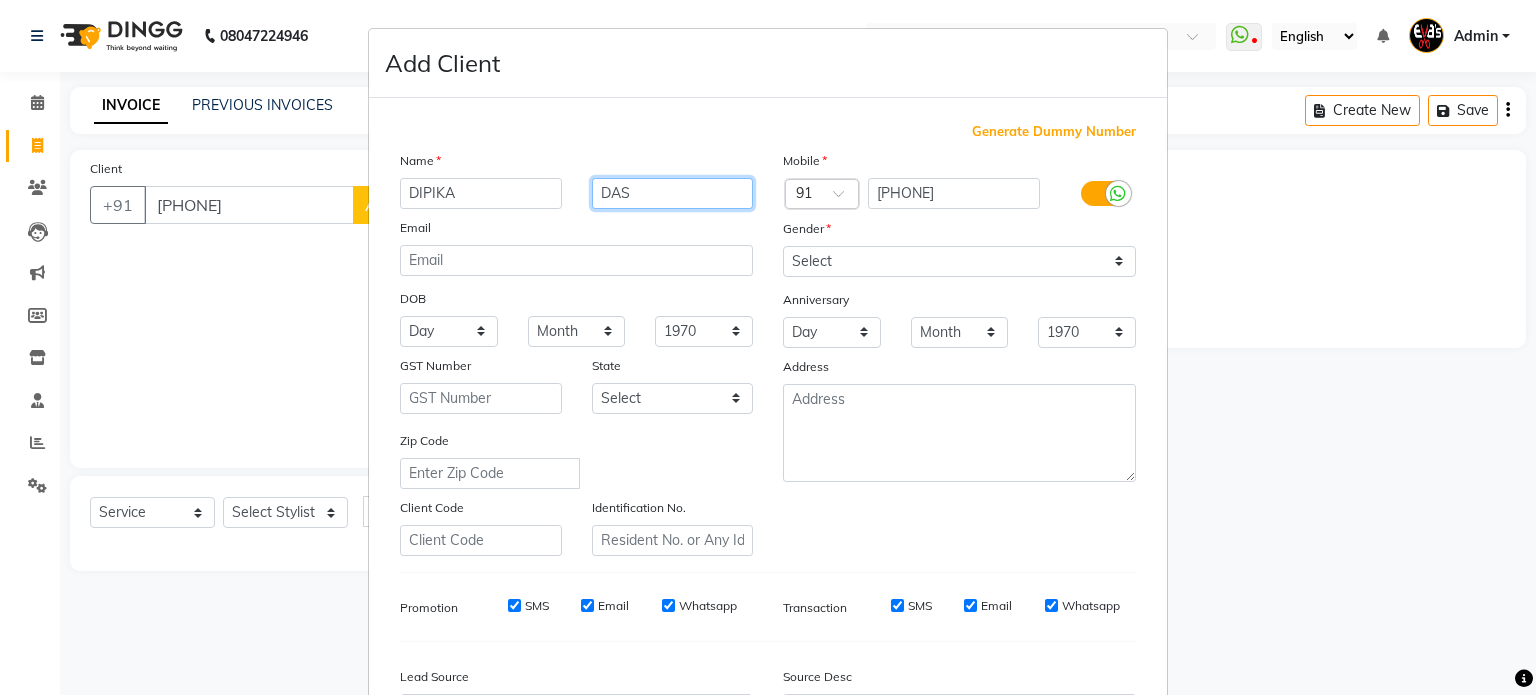 type on "DAS" 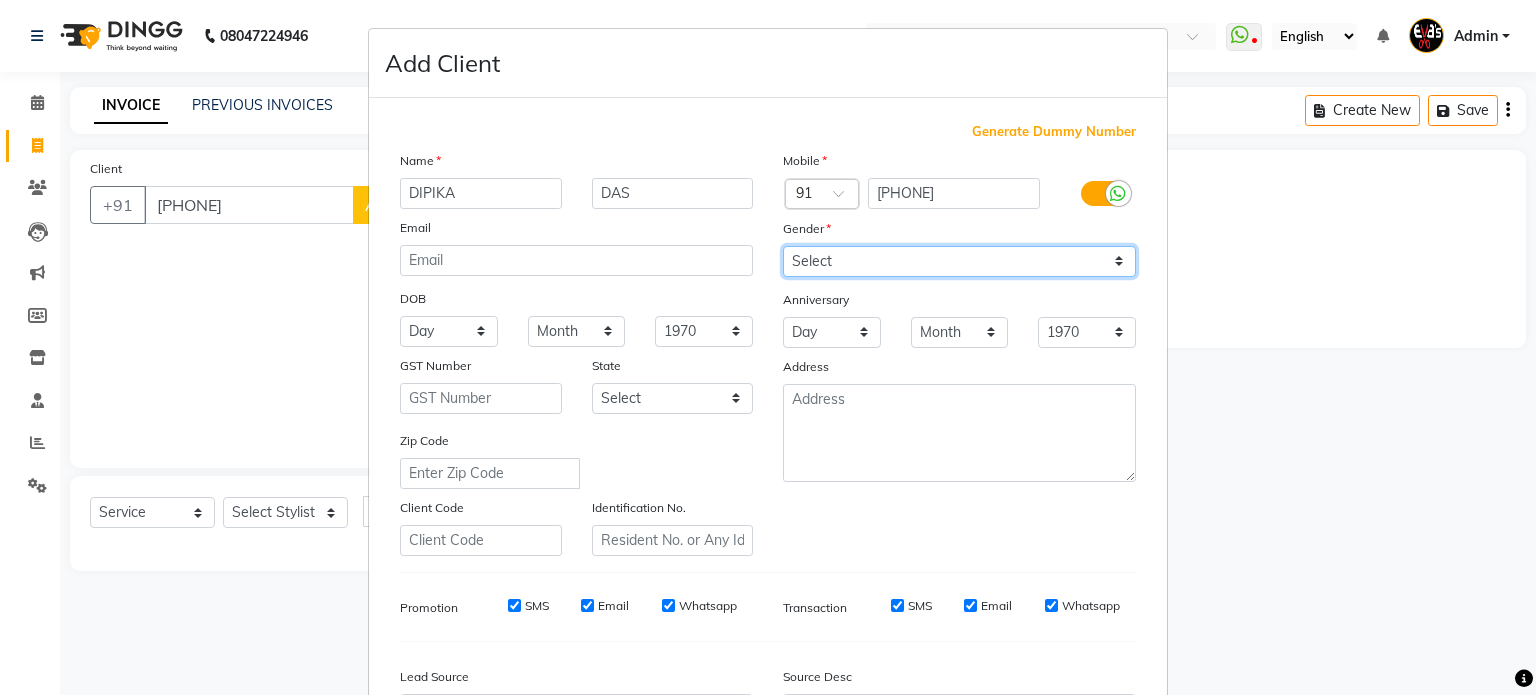 click on "Select Male Female Other Prefer Not To Say" at bounding box center [959, 261] 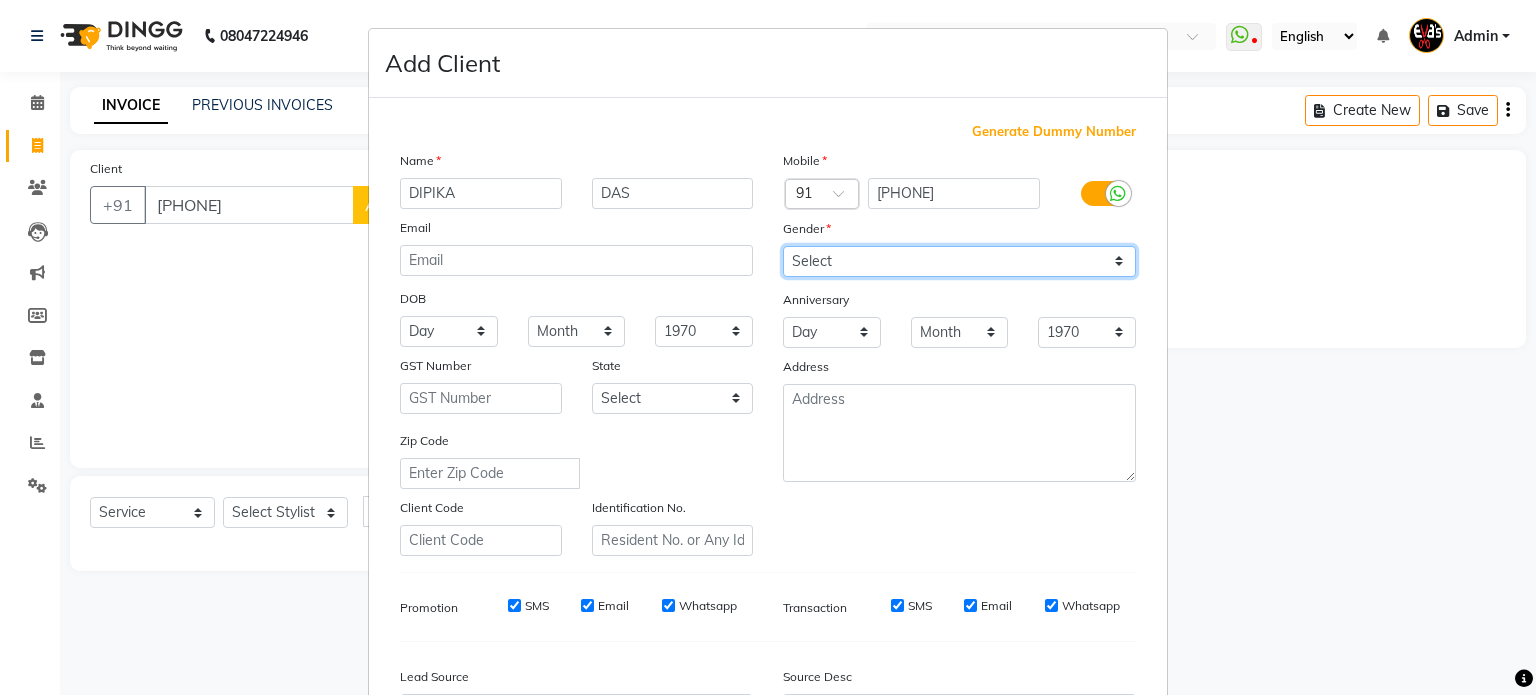 select on "female" 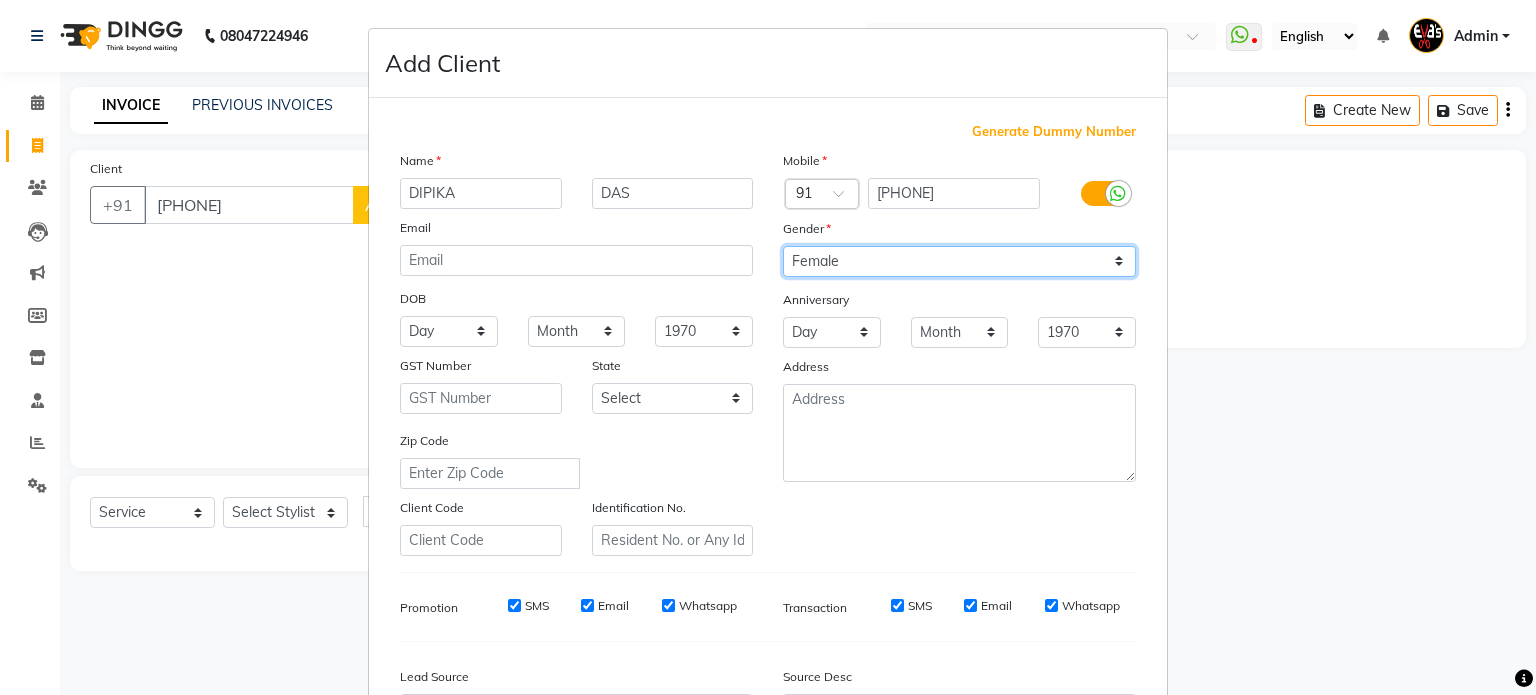 click on "Select Male Female Other Prefer Not To Say" at bounding box center [959, 261] 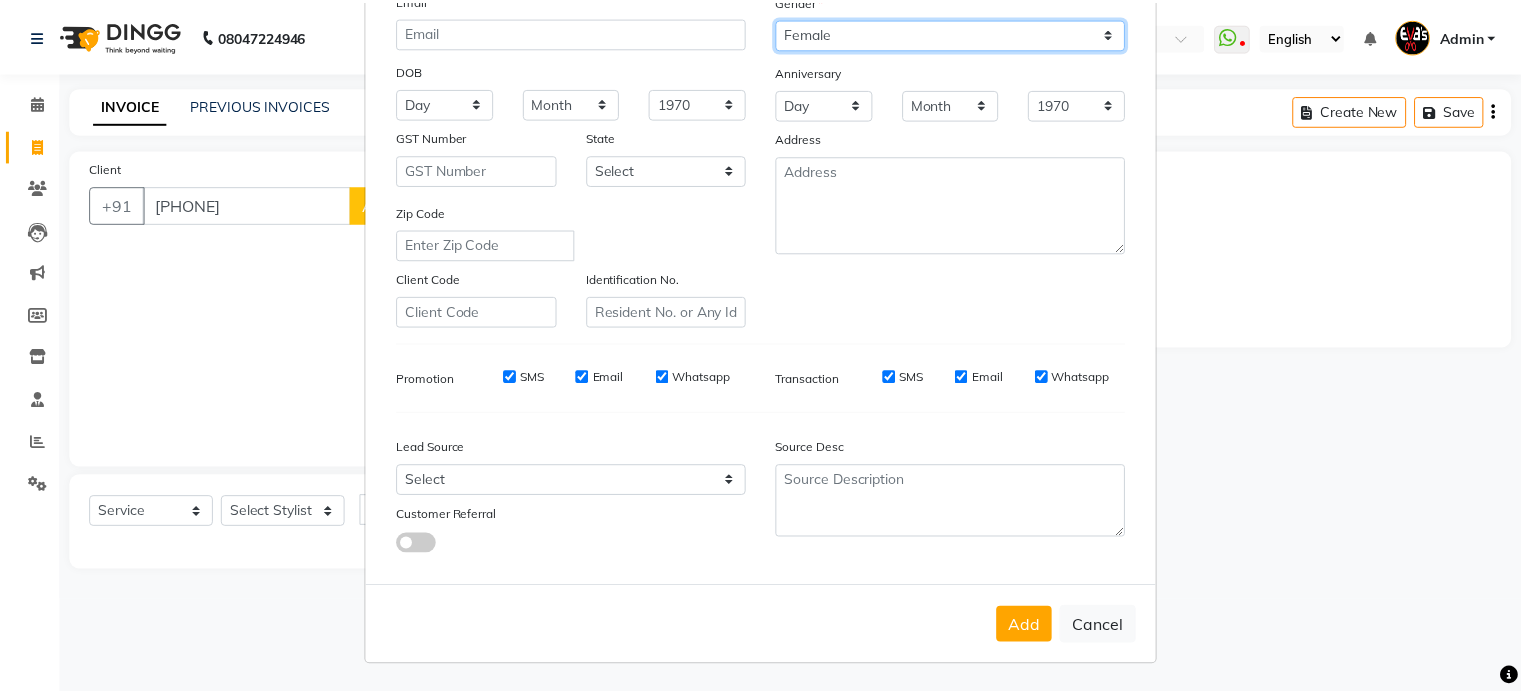 scroll, scrollTop: 237, scrollLeft: 0, axis: vertical 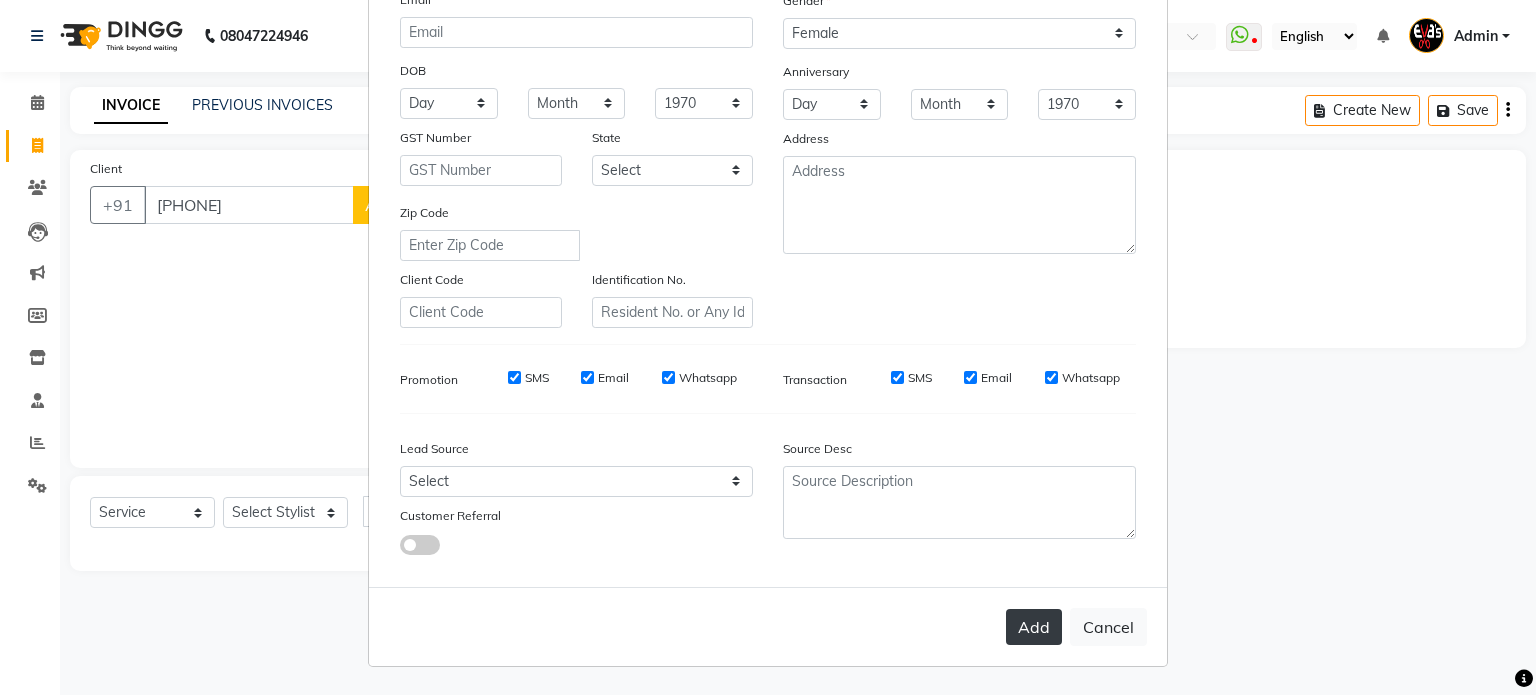 click on "Add" at bounding box center (1034, 627) 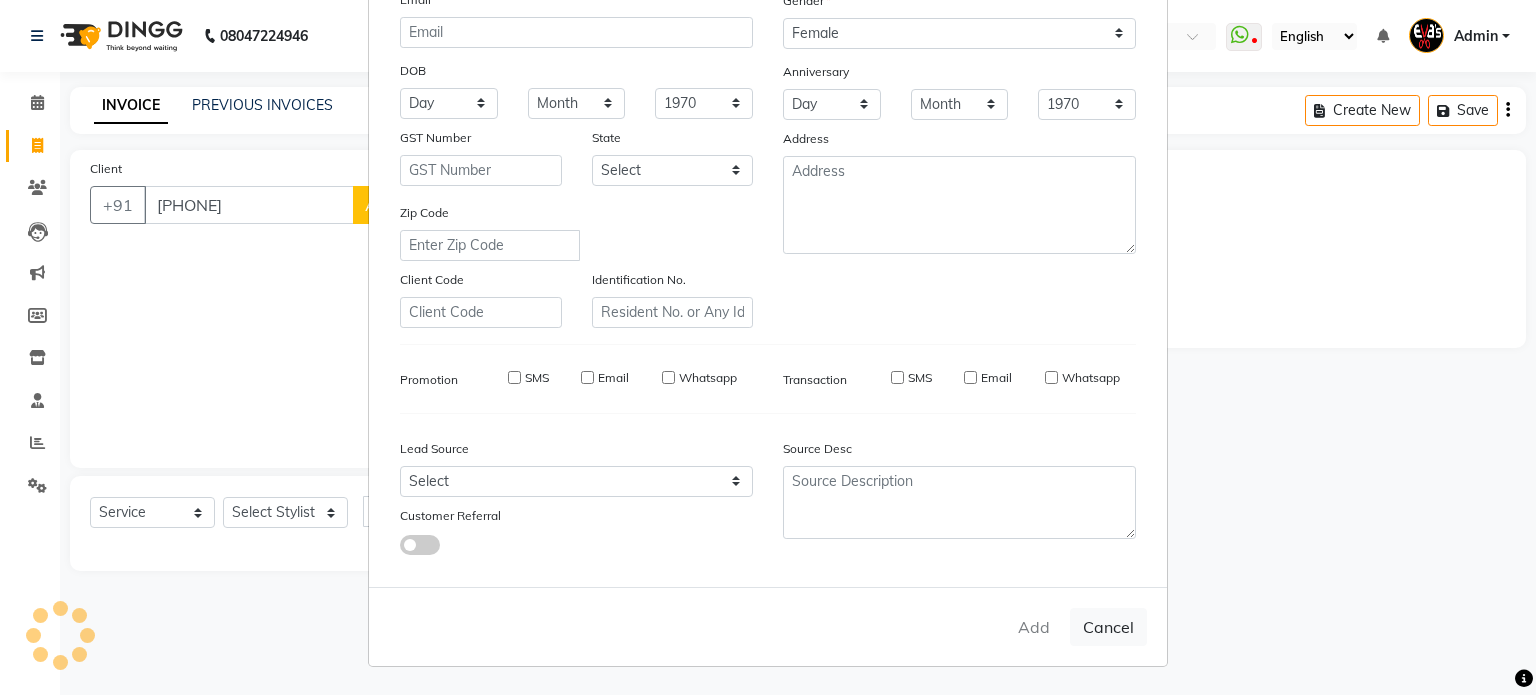 type 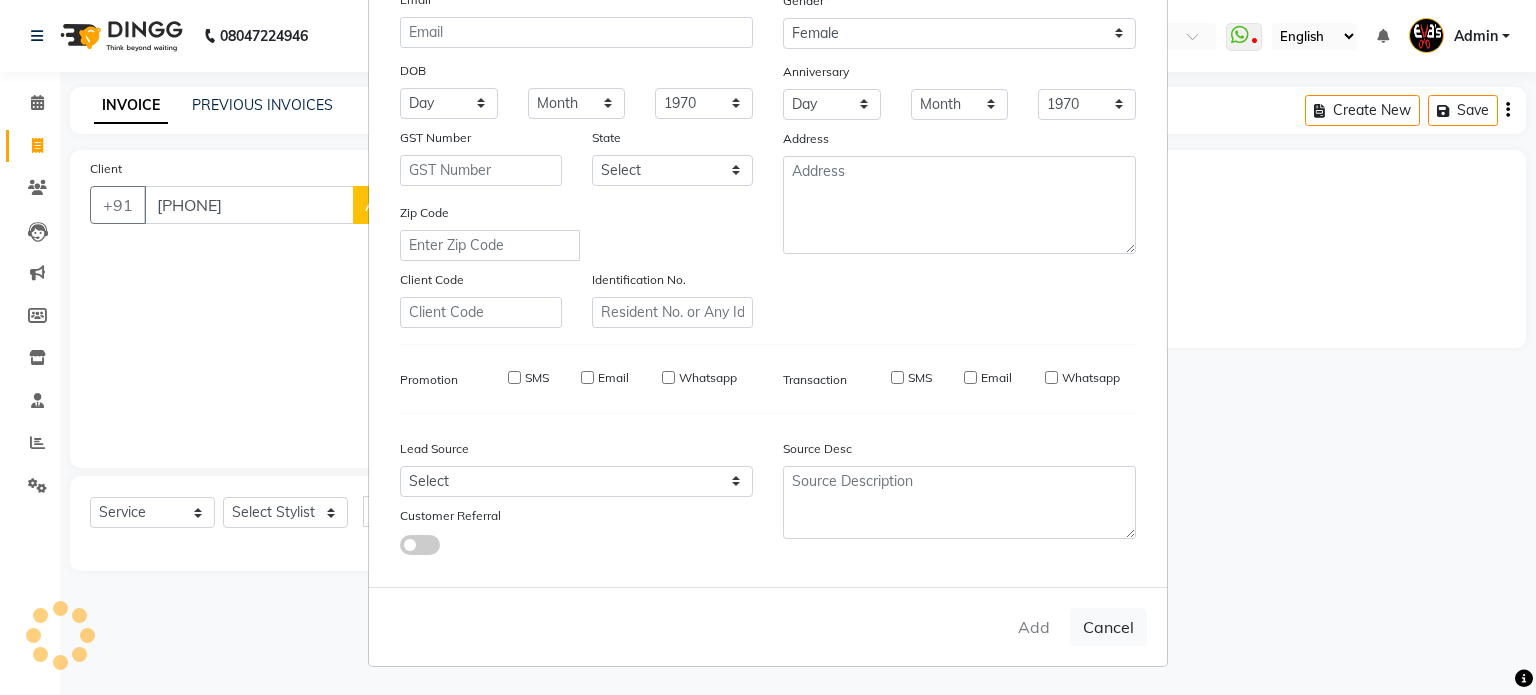 type 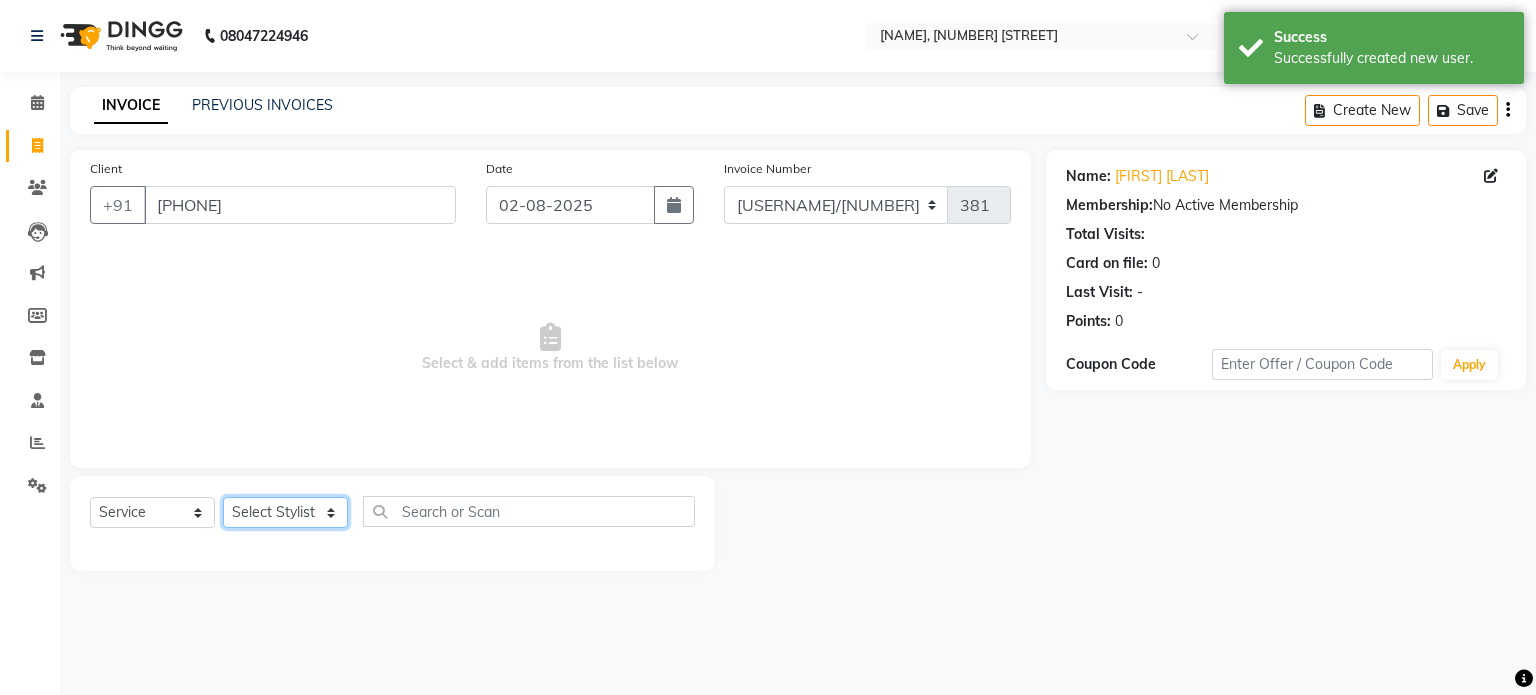 click on "Select Stylist [FIRST] [LAST]([NICKNAME]) [FIRST] [LAST] [FIRST] [FIRST]" 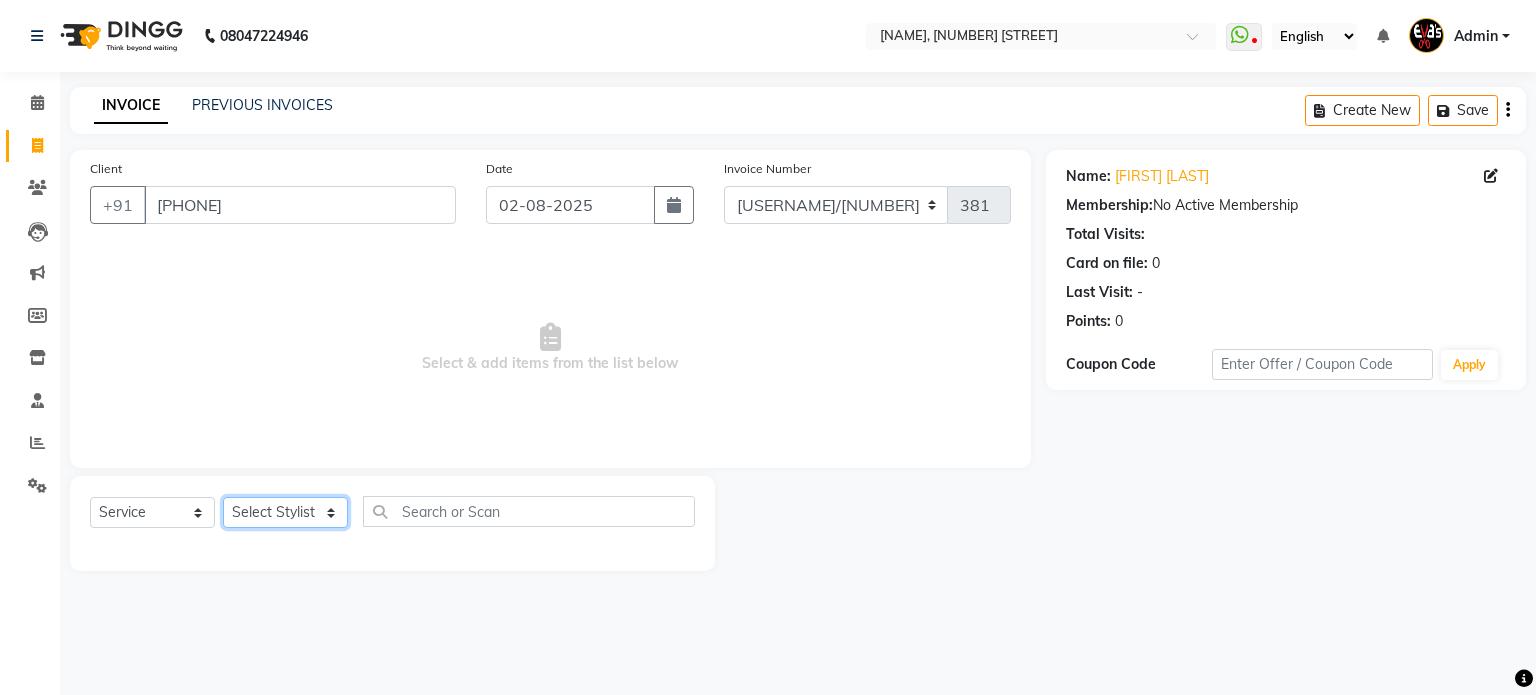 select on "86360" 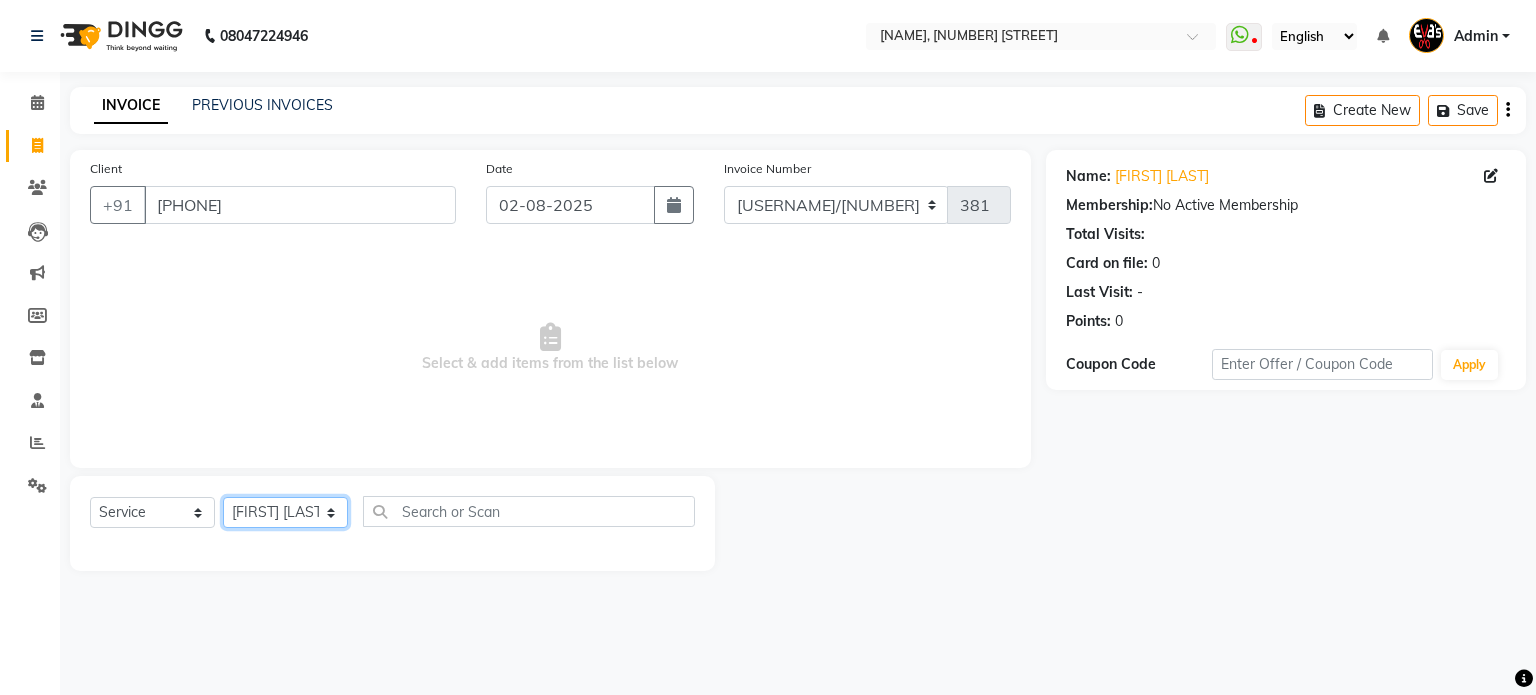 click on "Select Stylist [FIRST] [LAST]([NICKNAME]) [FIRST] [LAST] [FIRST] [FIRST]" 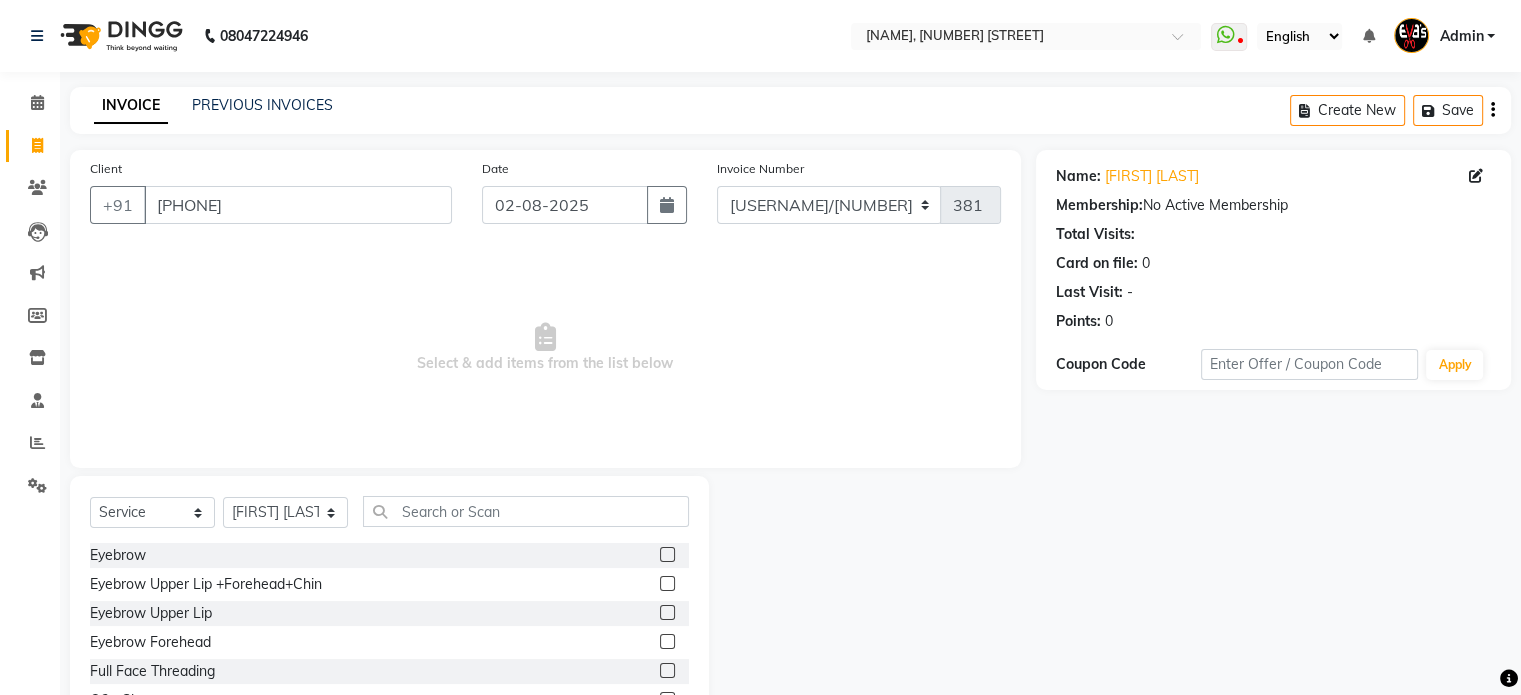 click on "Eyebrow" 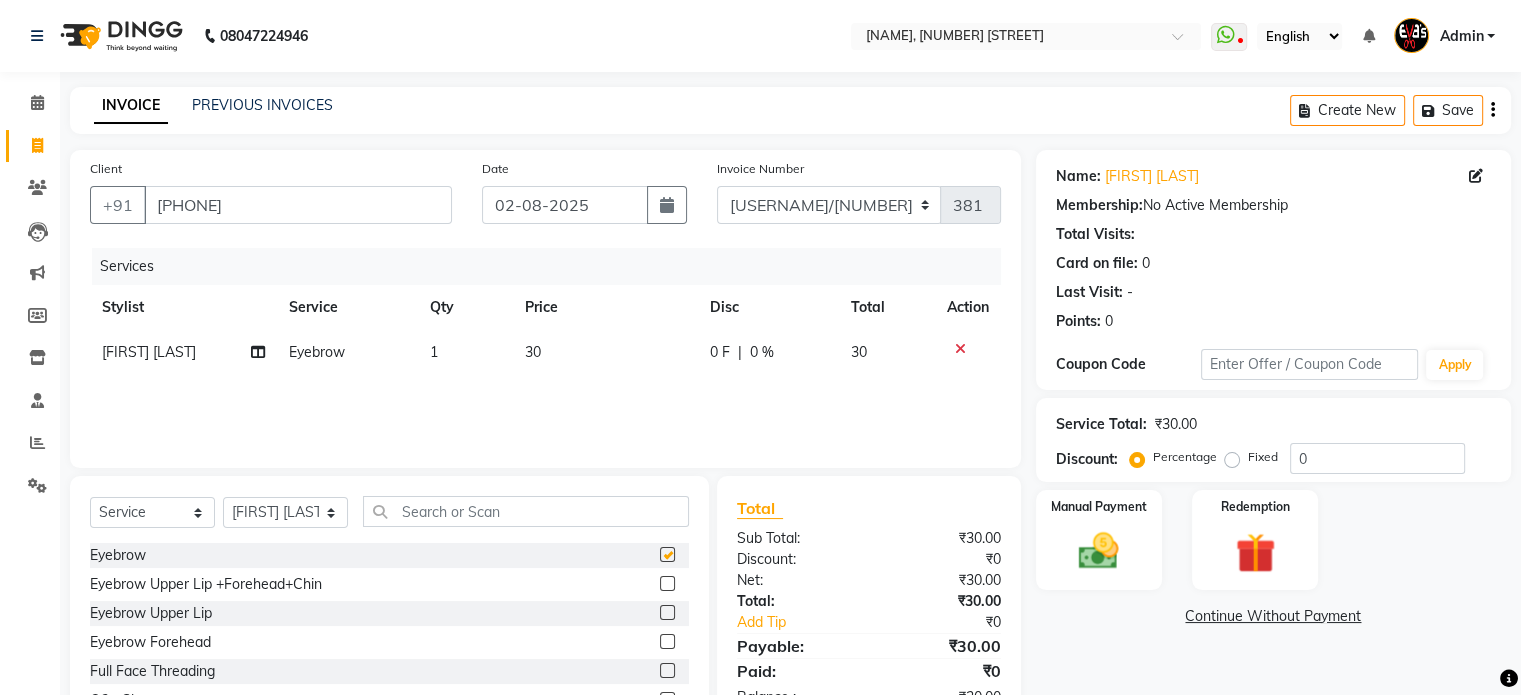 checkbox on "false" 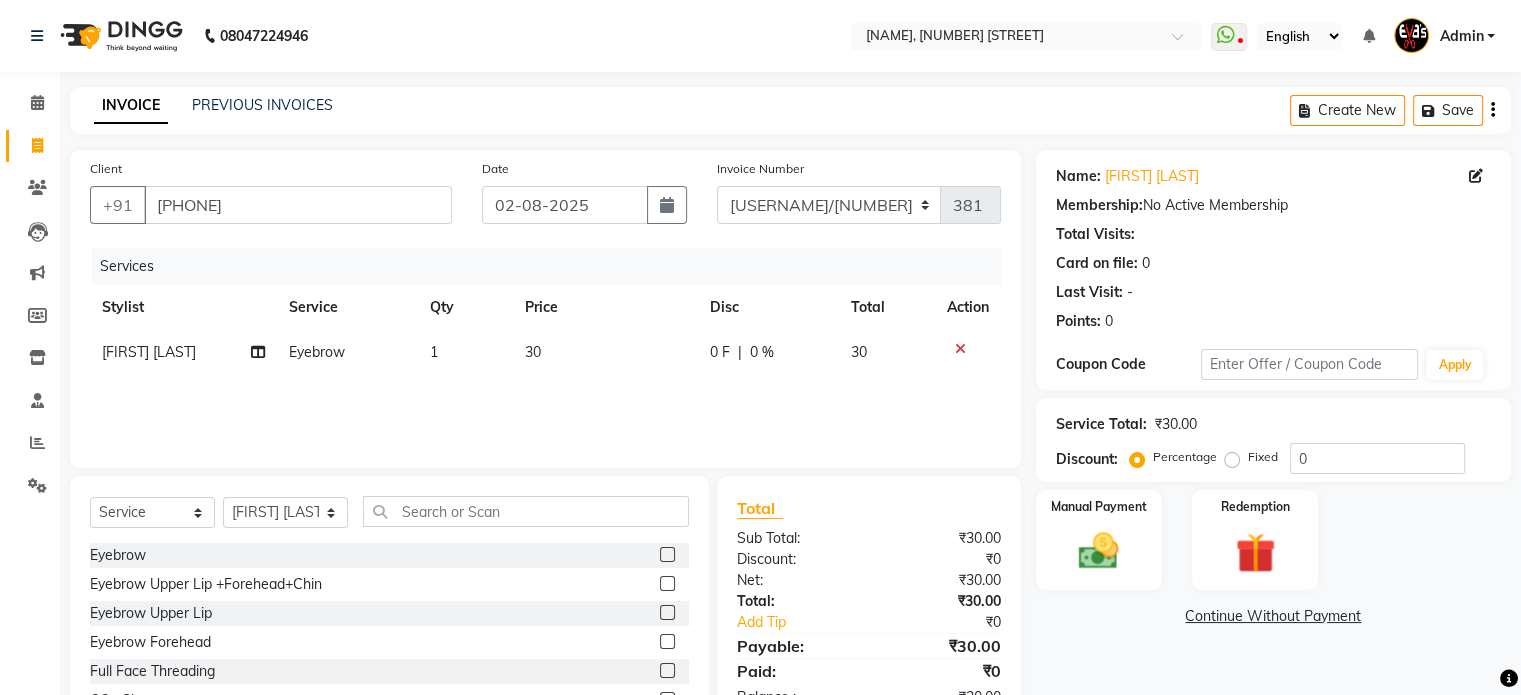scroll, scrollTop: 100, scrollLeft: 0, axis: vertical 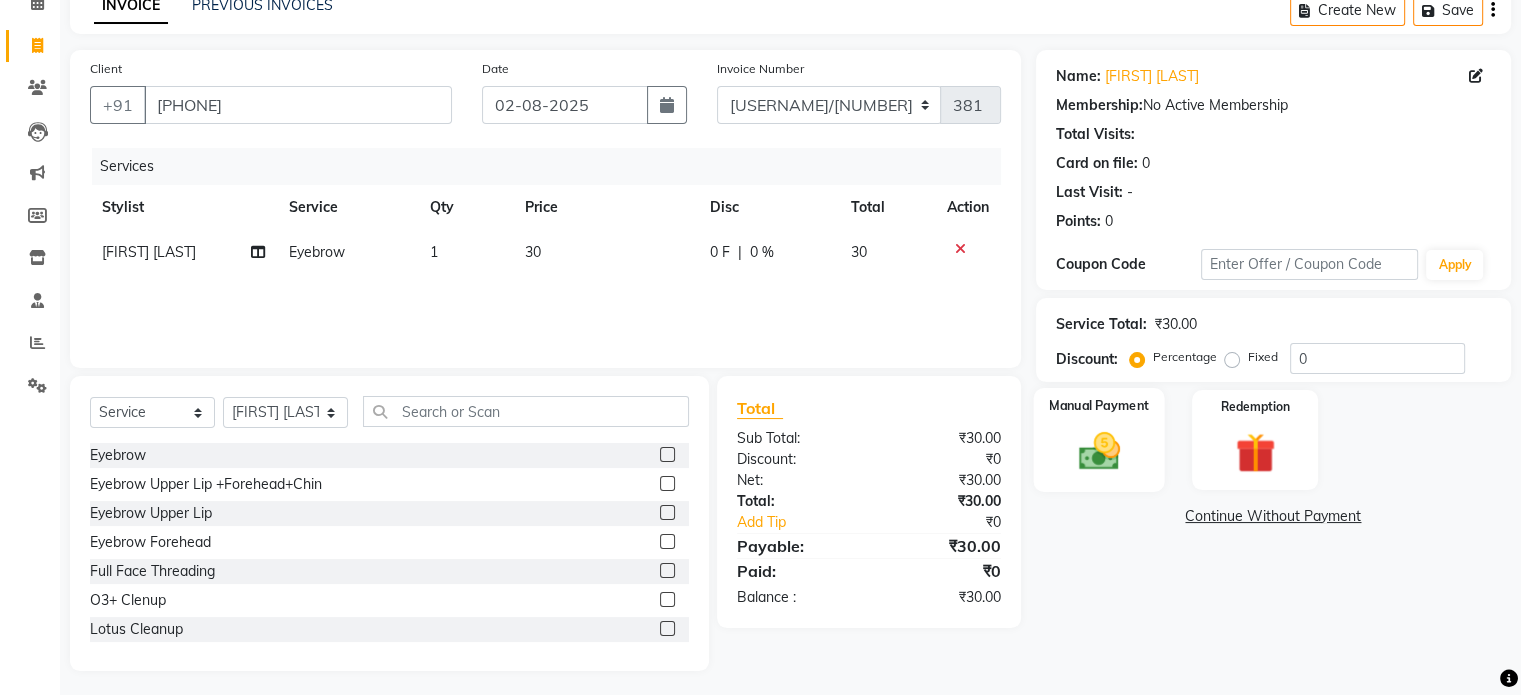 click 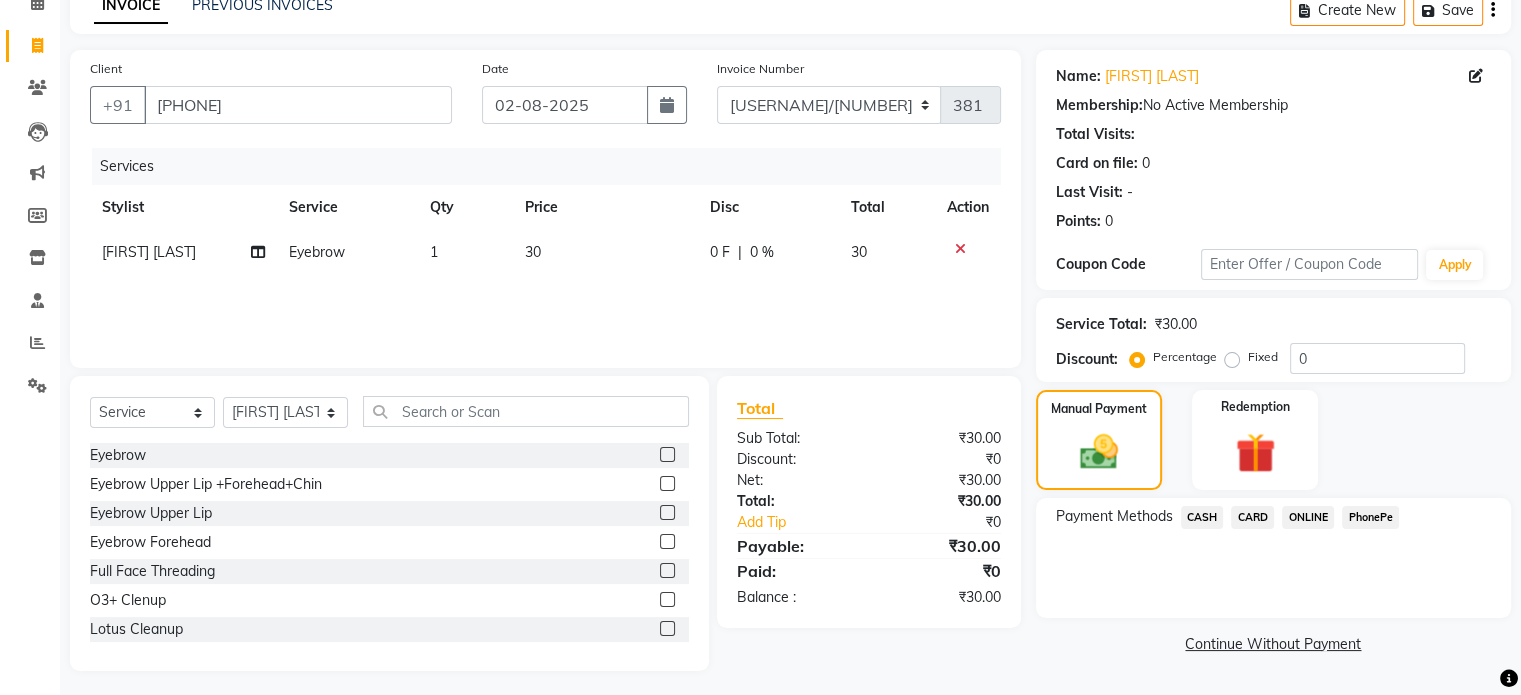 click on "CASH" 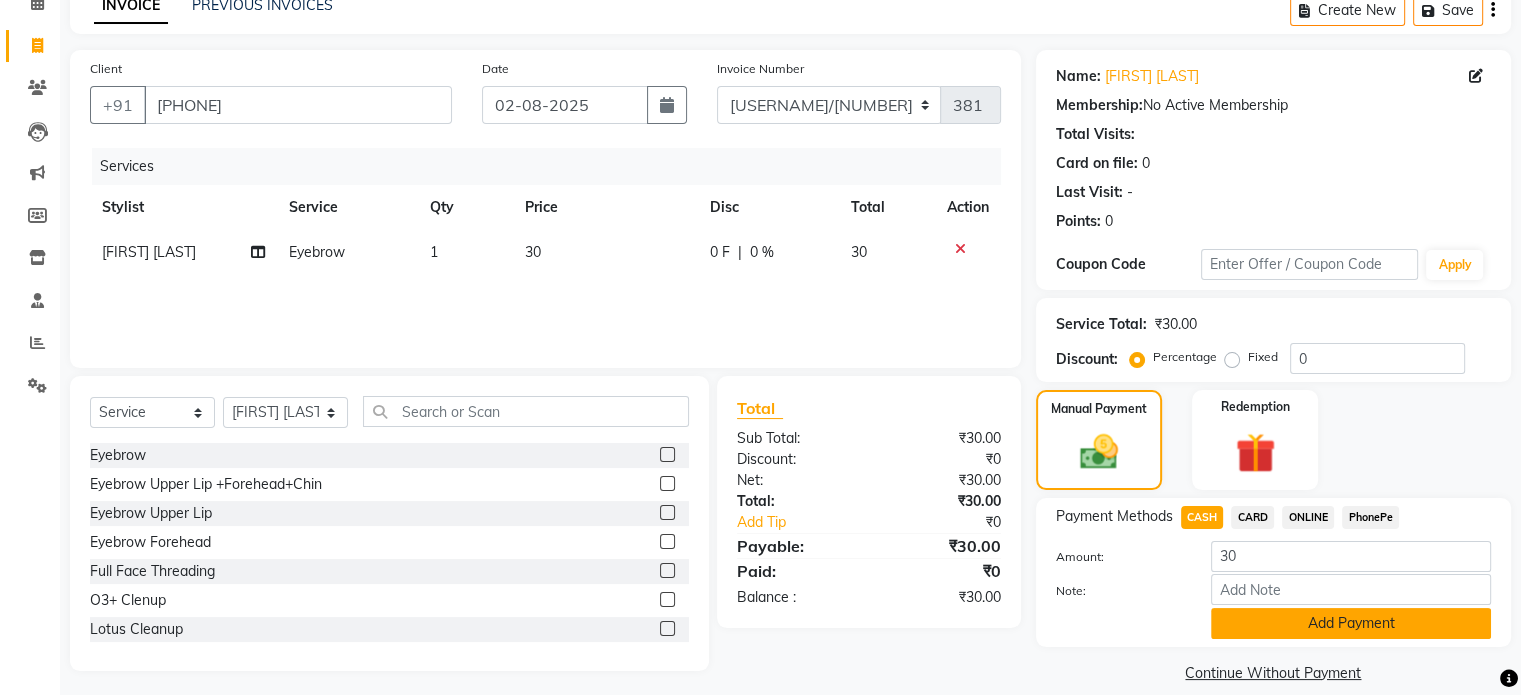 click on "Add Payment" 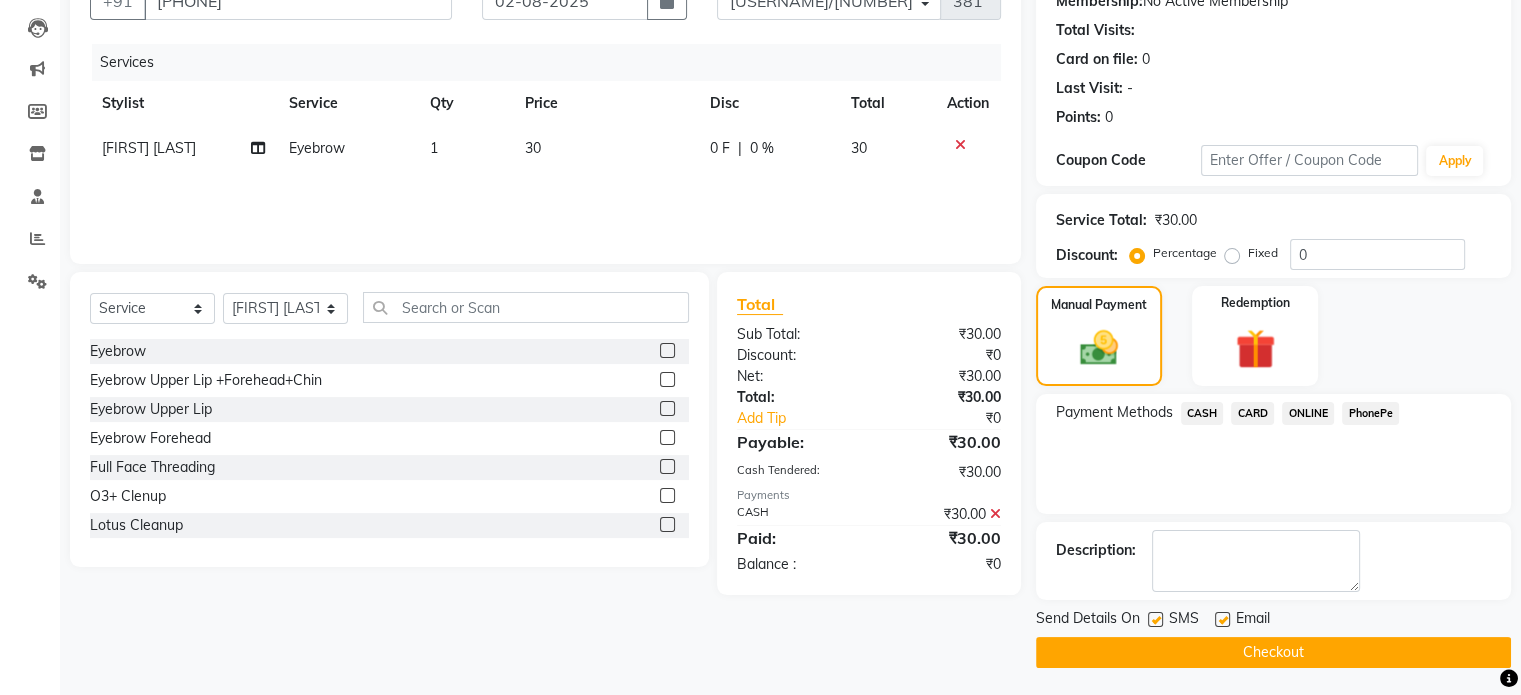scroll, scrollTop: 205, scrollLeft: 0, axis: vertical 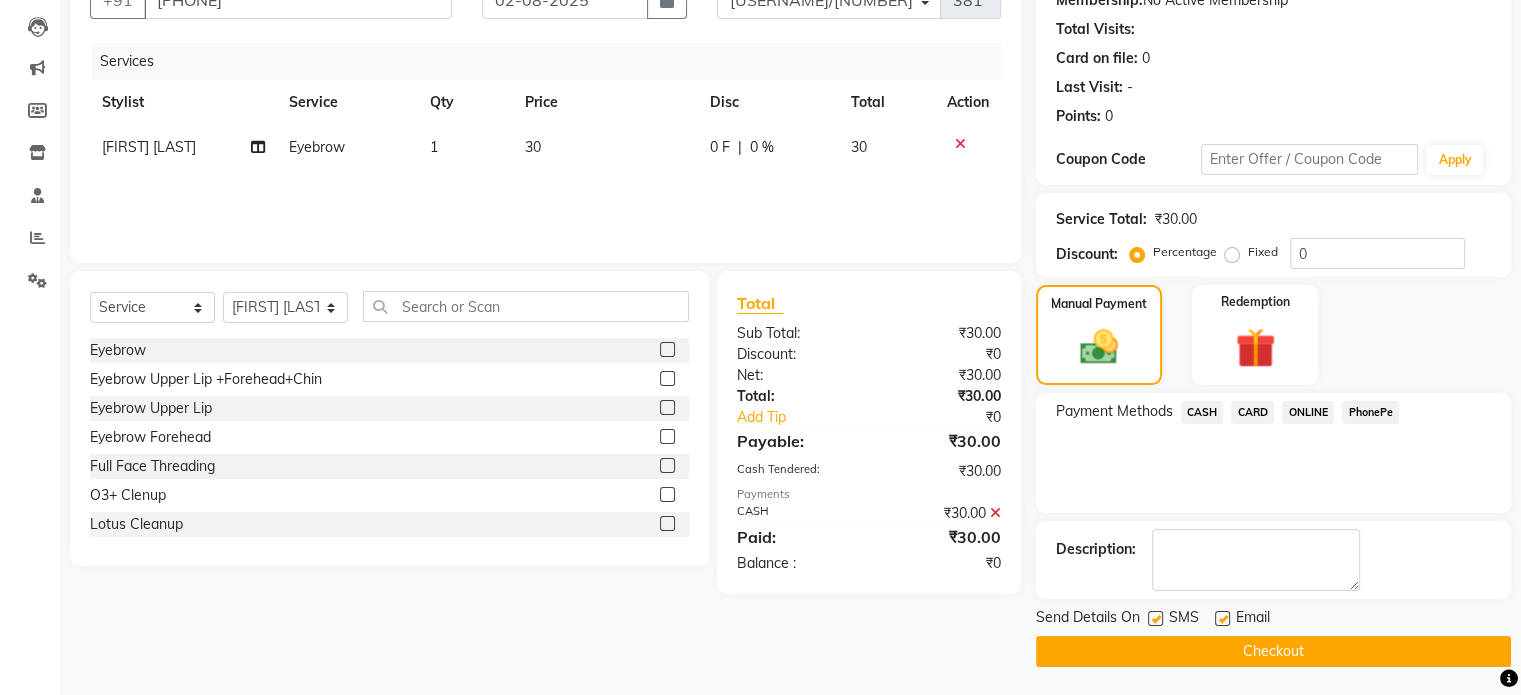 click on "Checkout" 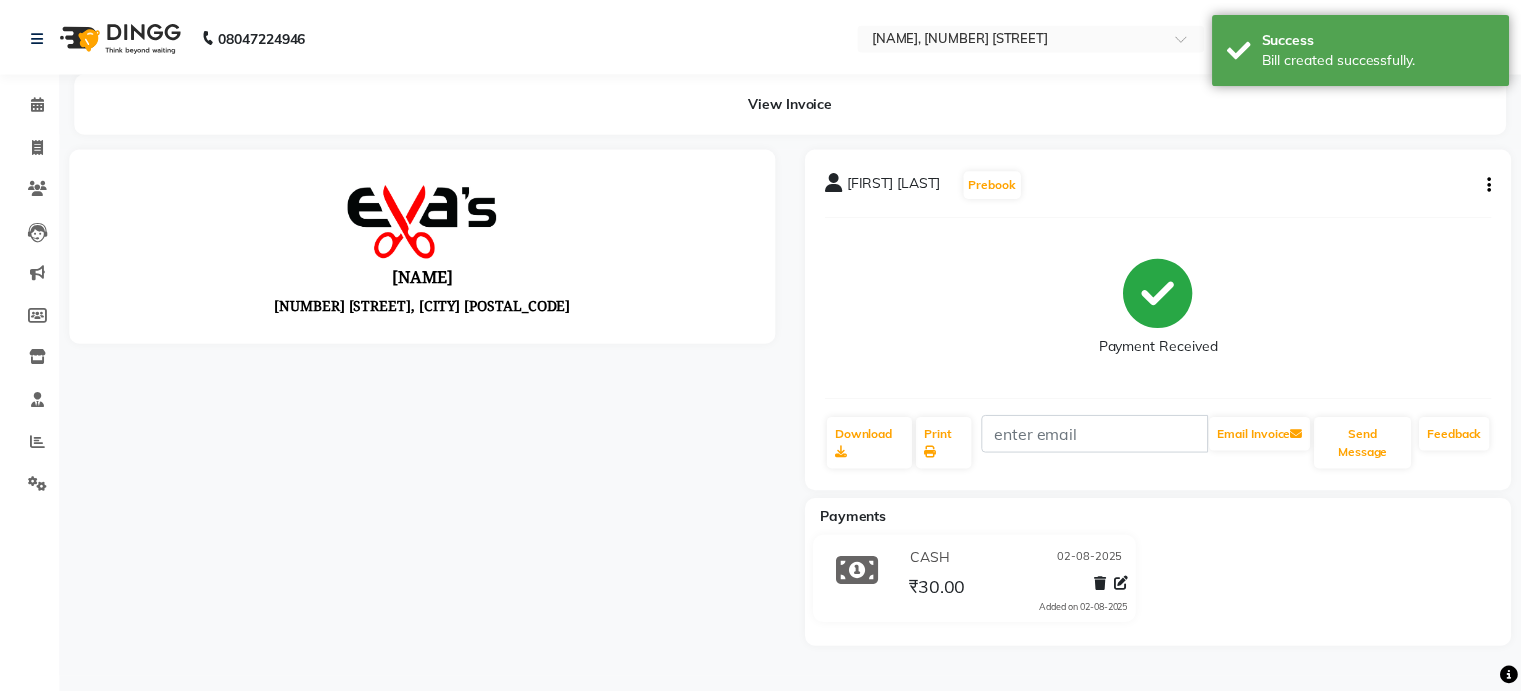 scroll, scrollTop: 0, scrollLeft: 0, axis: both 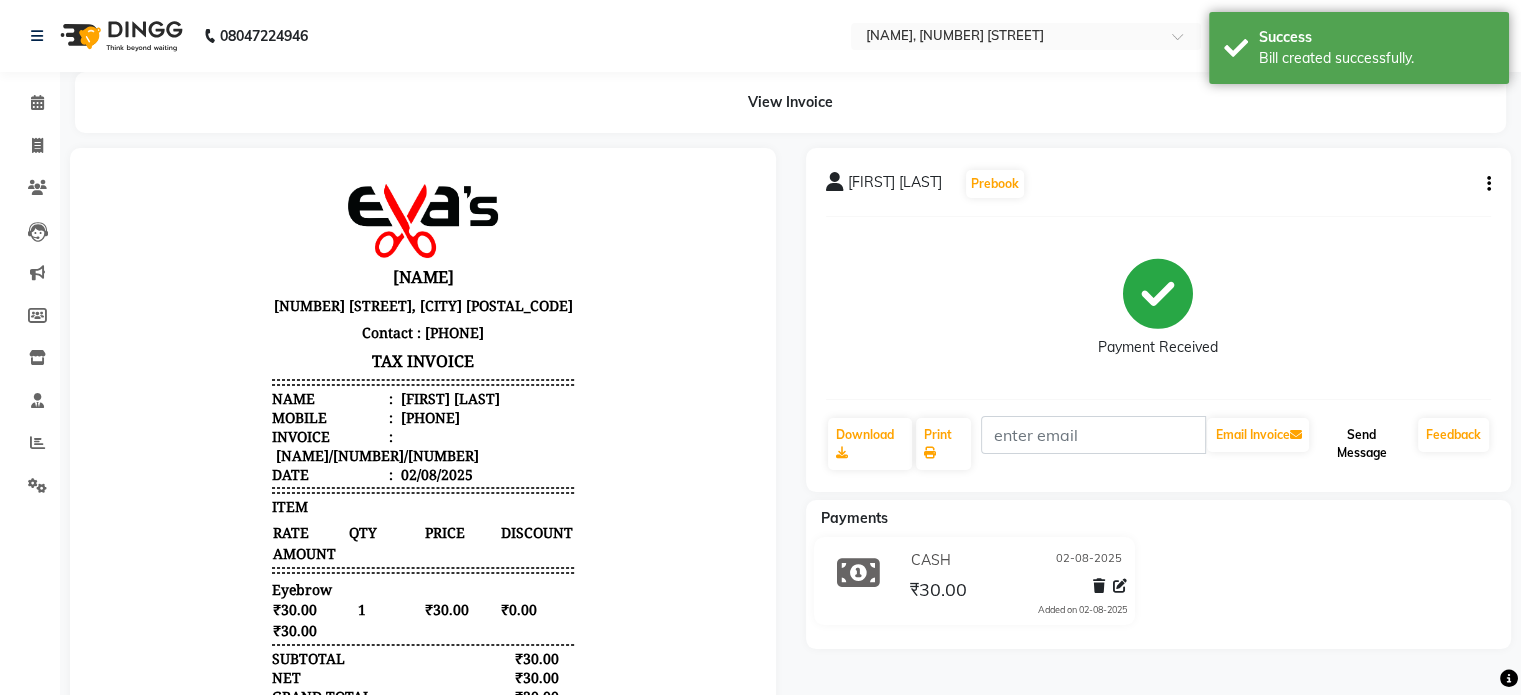 click on "Send Message" 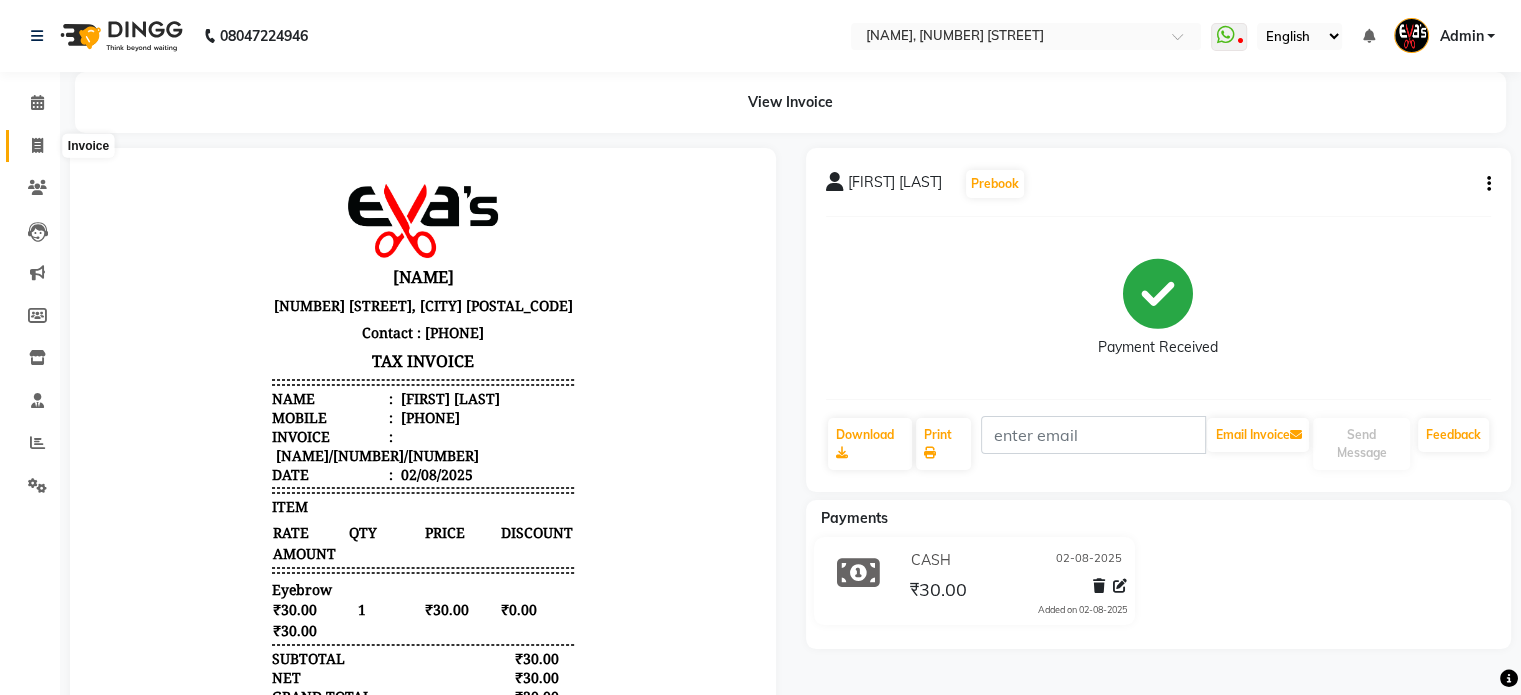 click 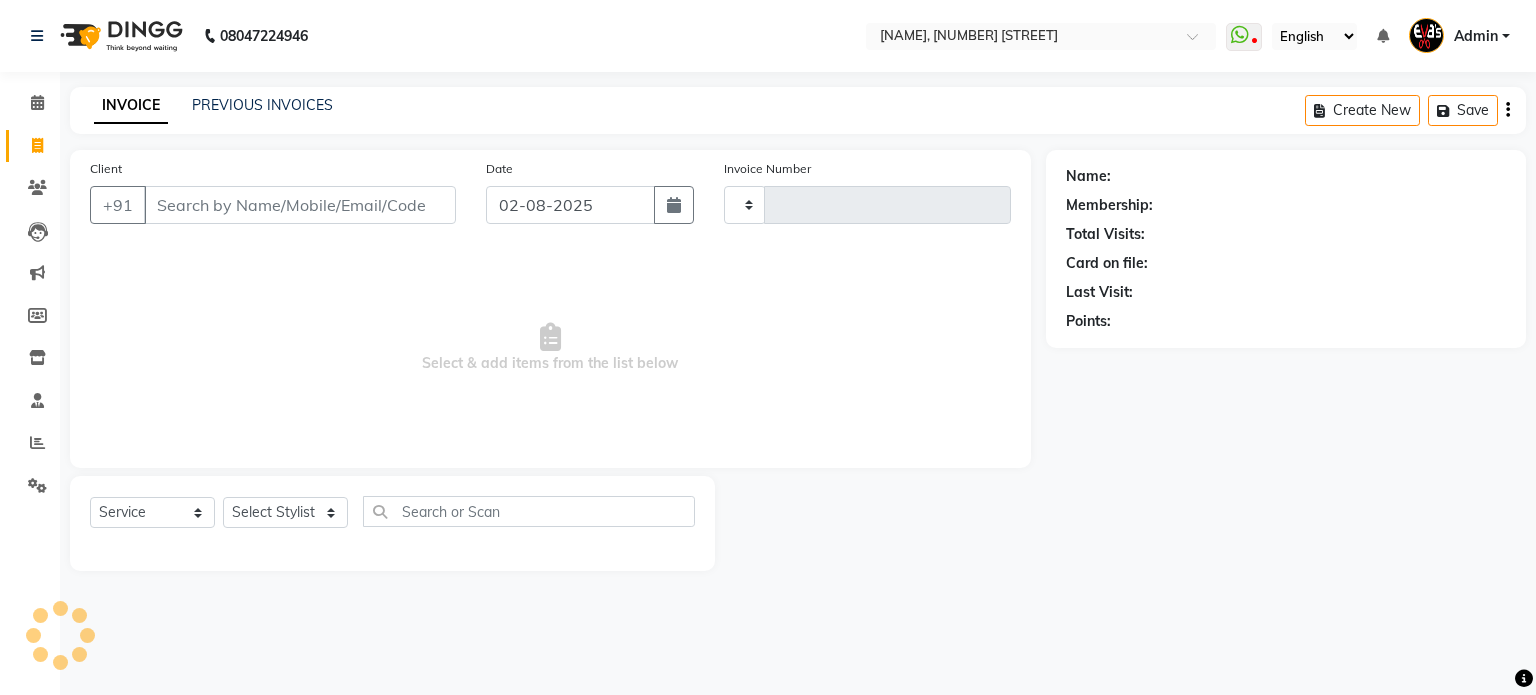 type on "382" 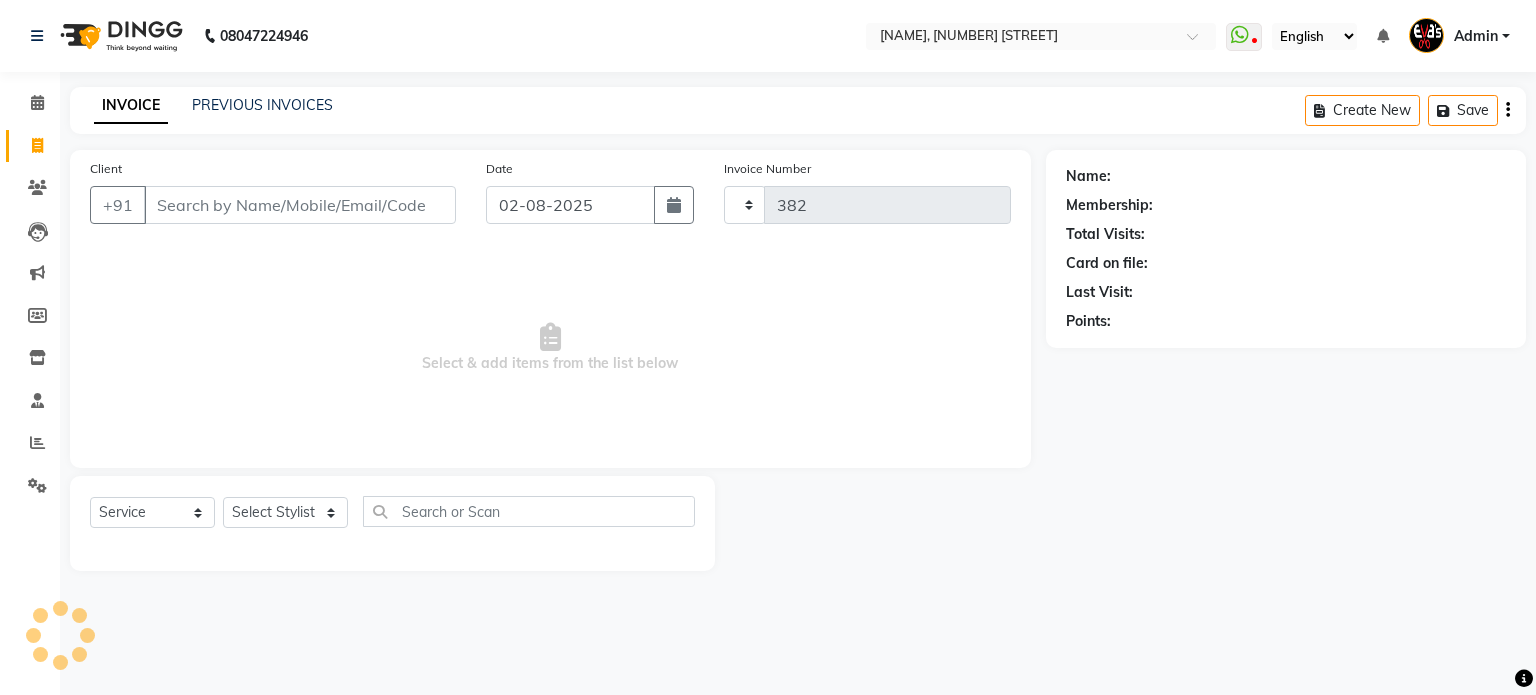 select on "6558" 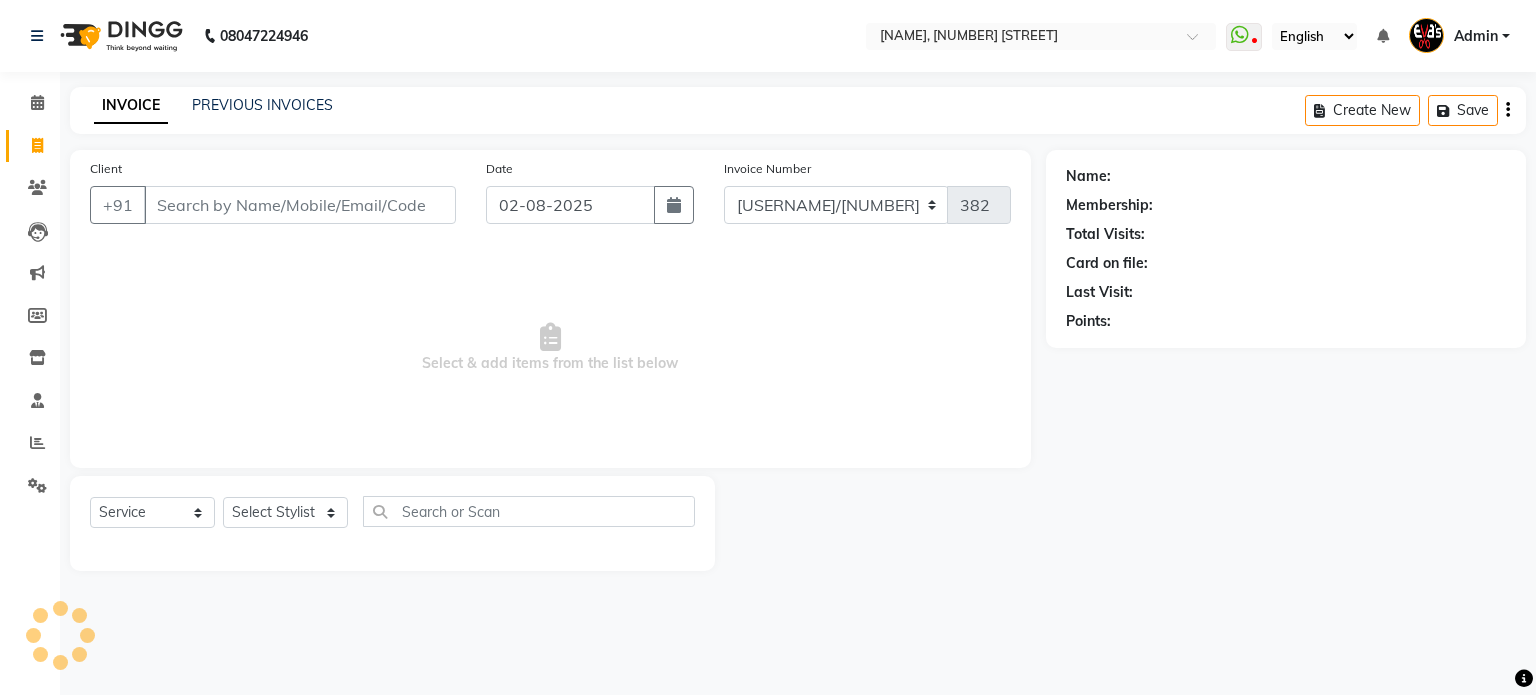 click on "Client" at bounding box center (300, 205) 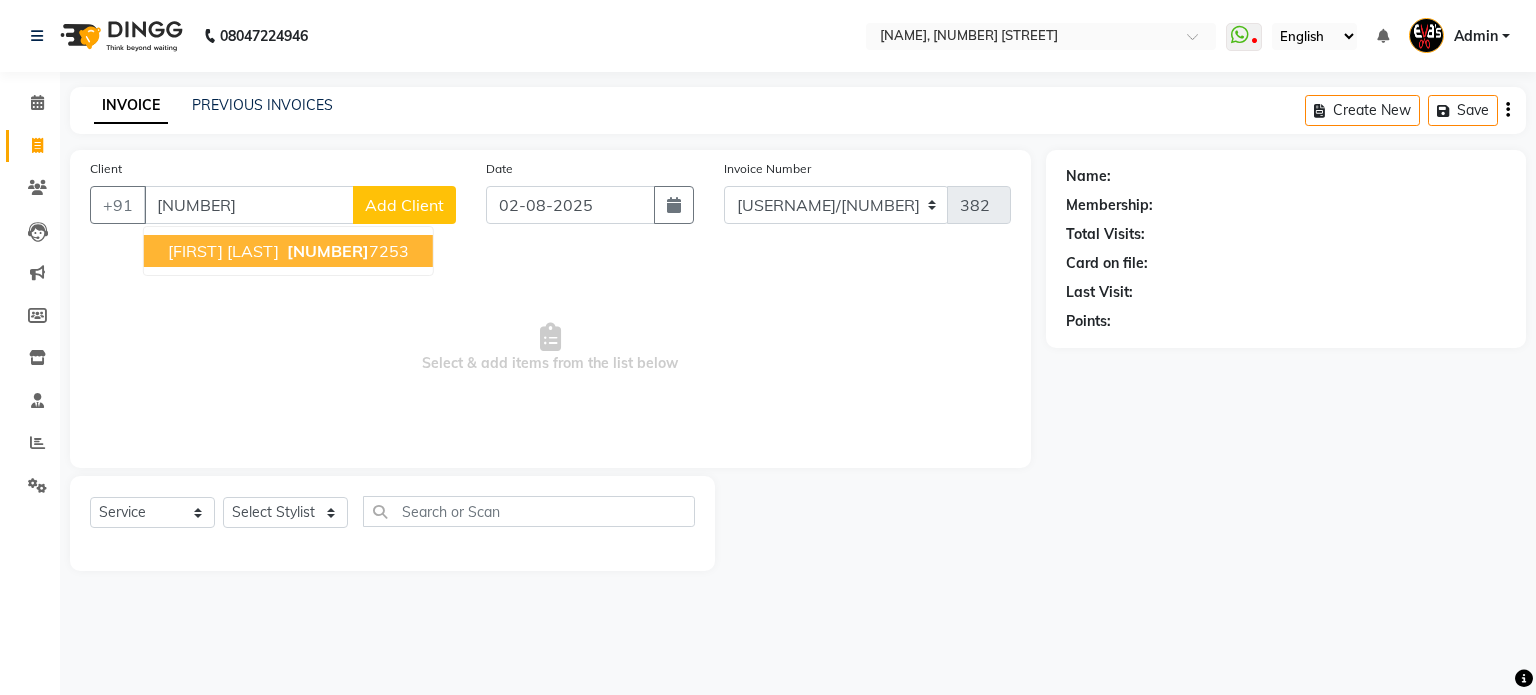 click on "[FIRST] [LAST]   [PHONE]" at bounding box center [288, 251] 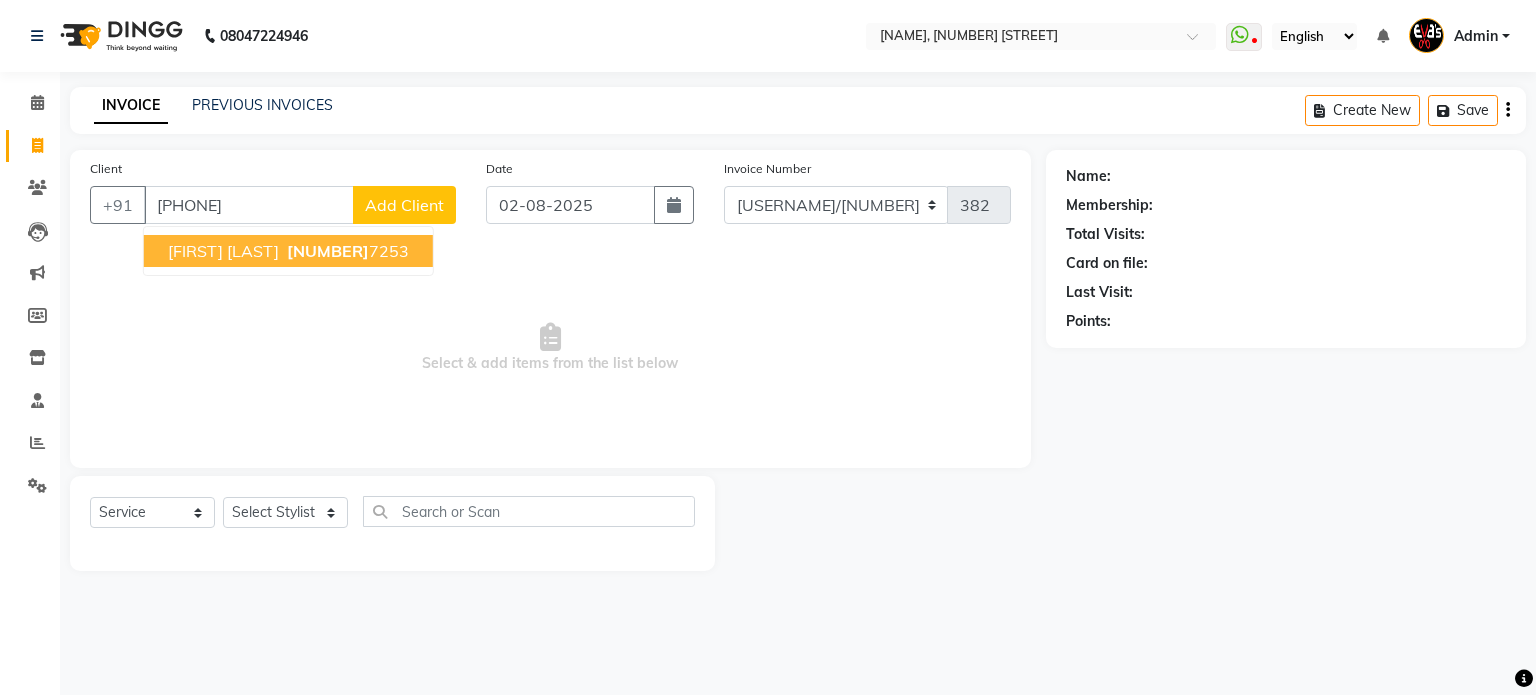 type on "[PHONE]" 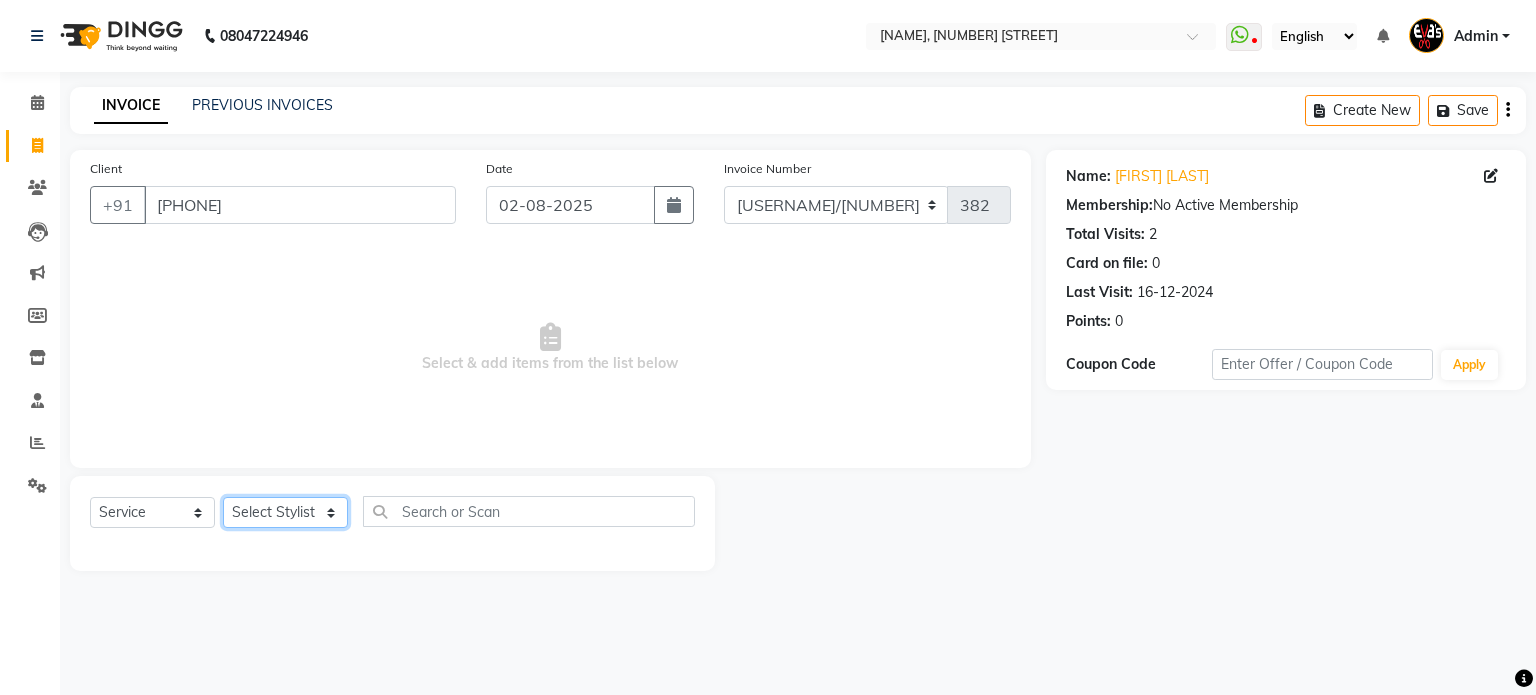 click on "Select Stylist [FIRST] [LAST]([NICKNAME]) [FIRST] [LAST] [FIRST] [FIRST]" 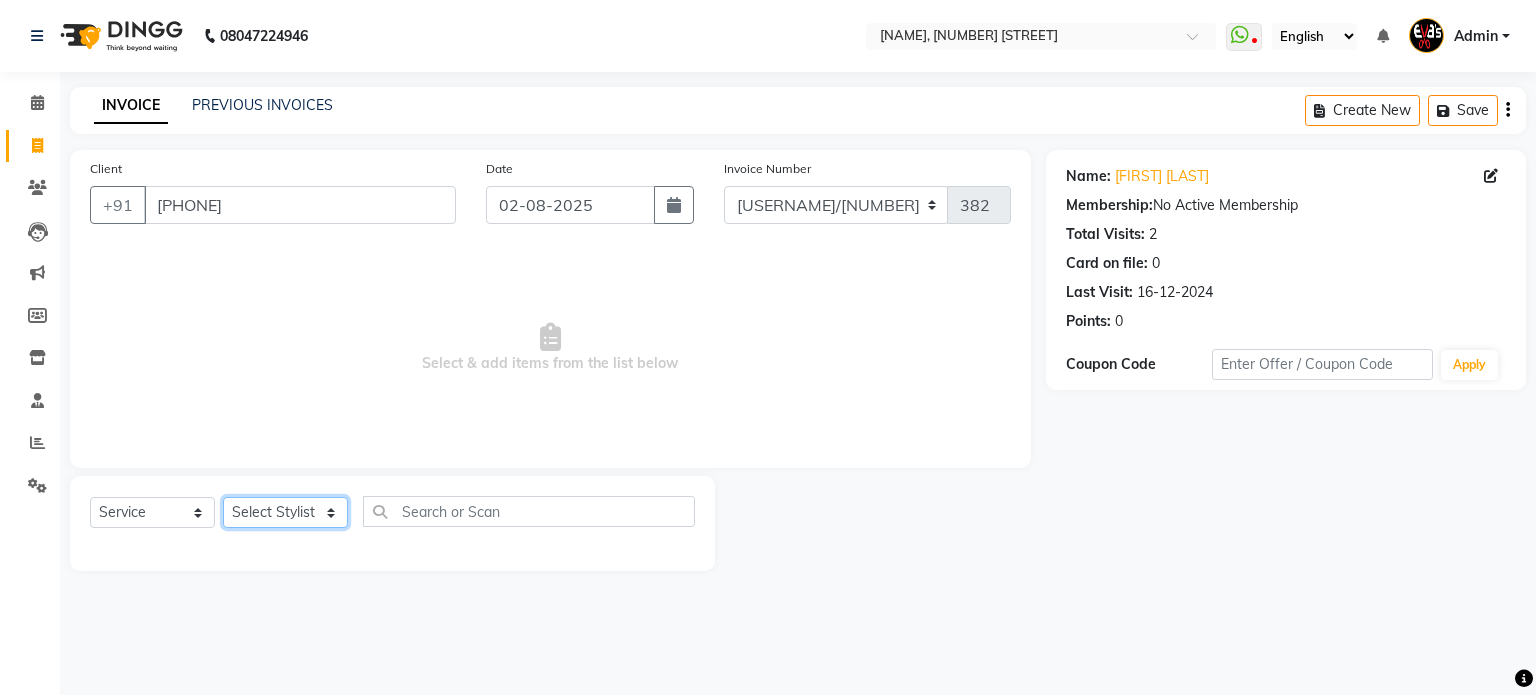 select on "79658" 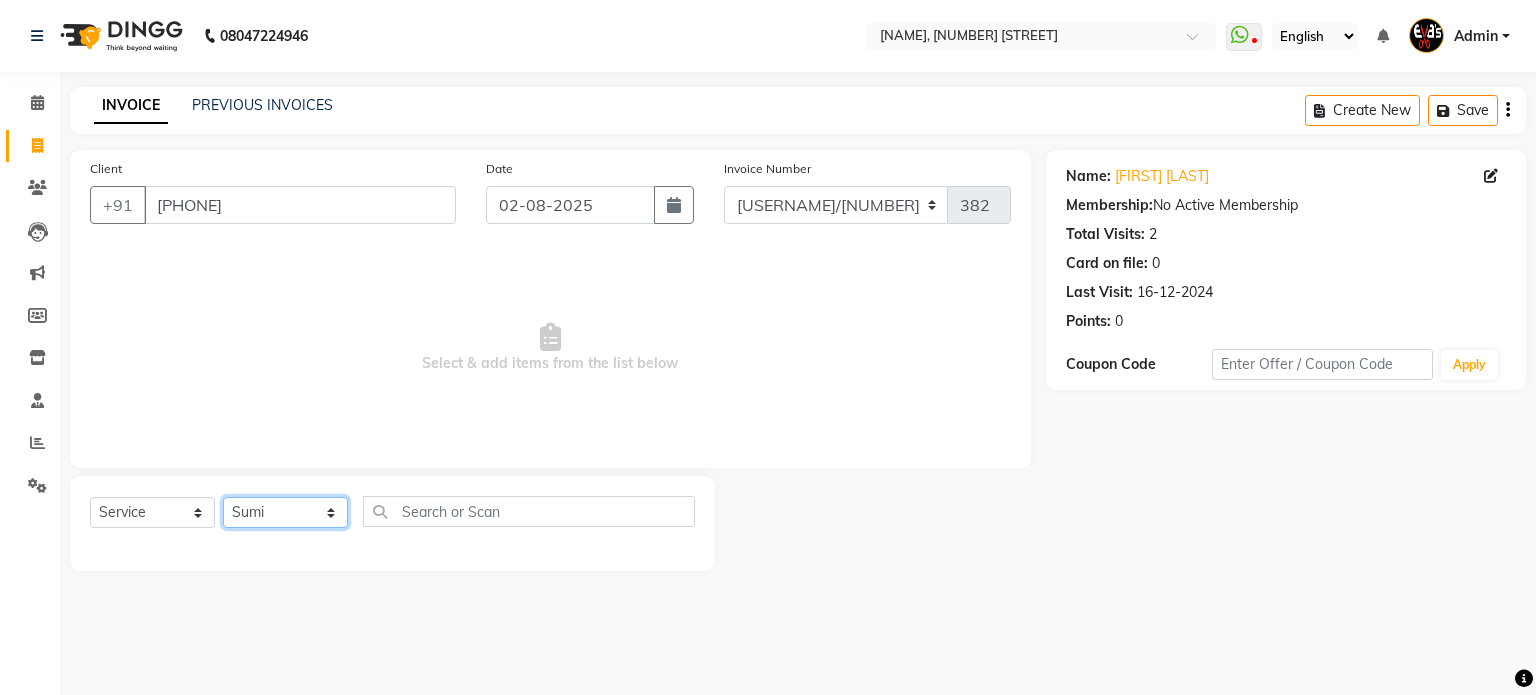 click on "Select Stylist [FIRST] [LAST]([NICKNAME]) [FIRST] [LAST] [FIRST] [FIRST]" 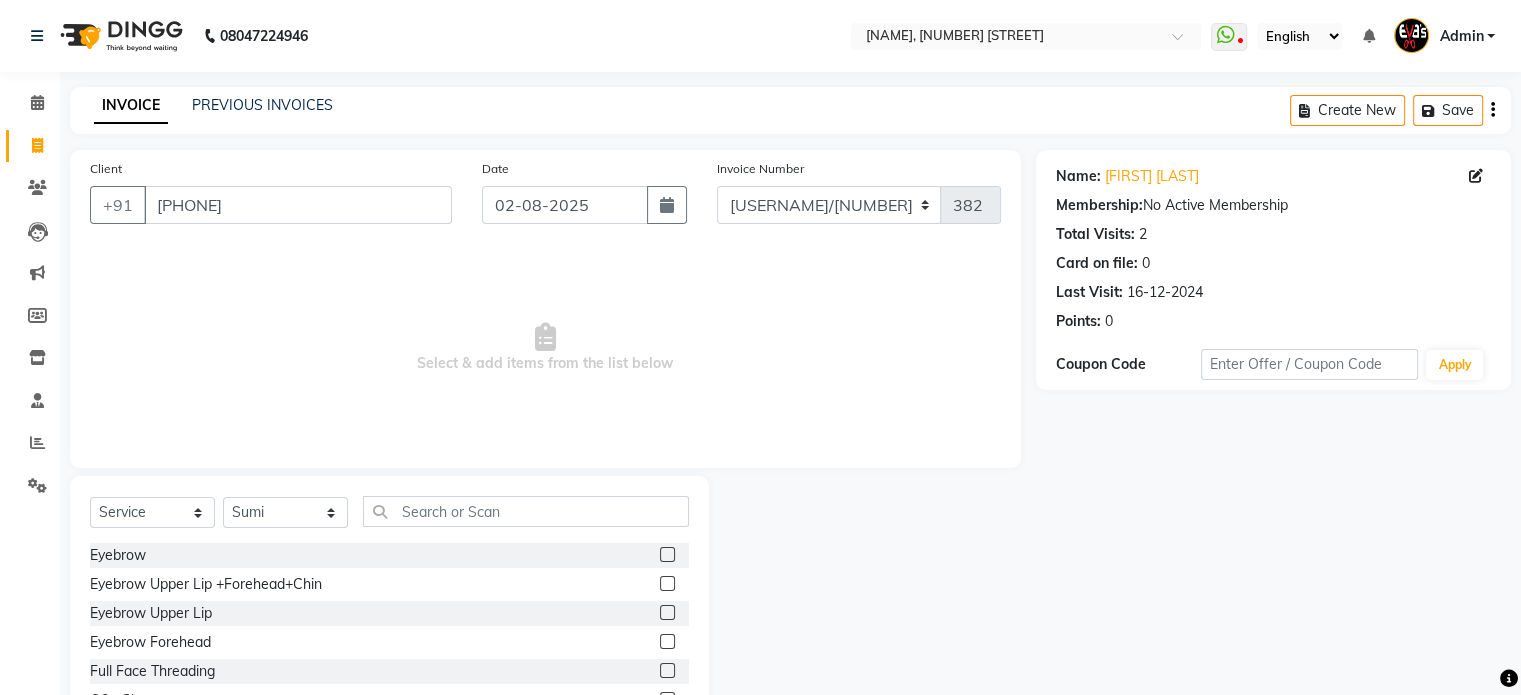click 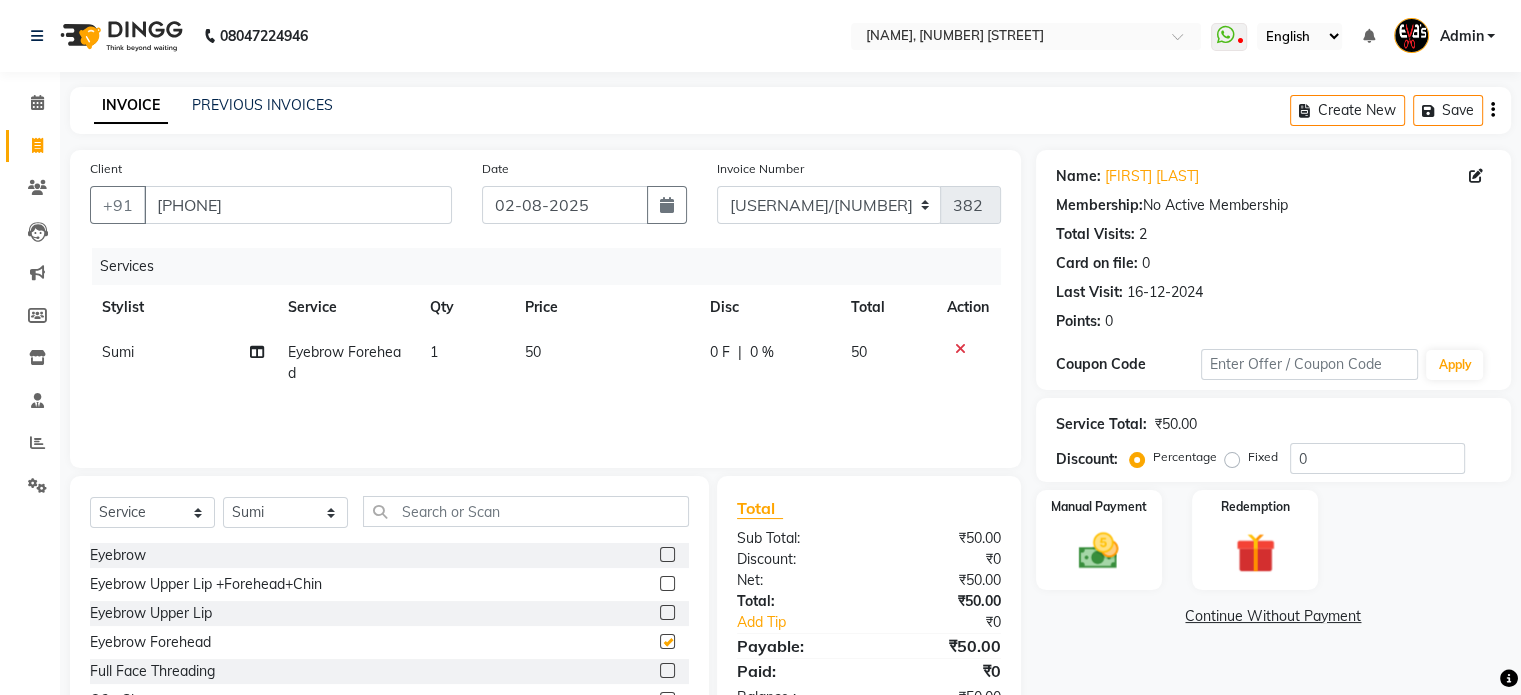 checkbox on "false" 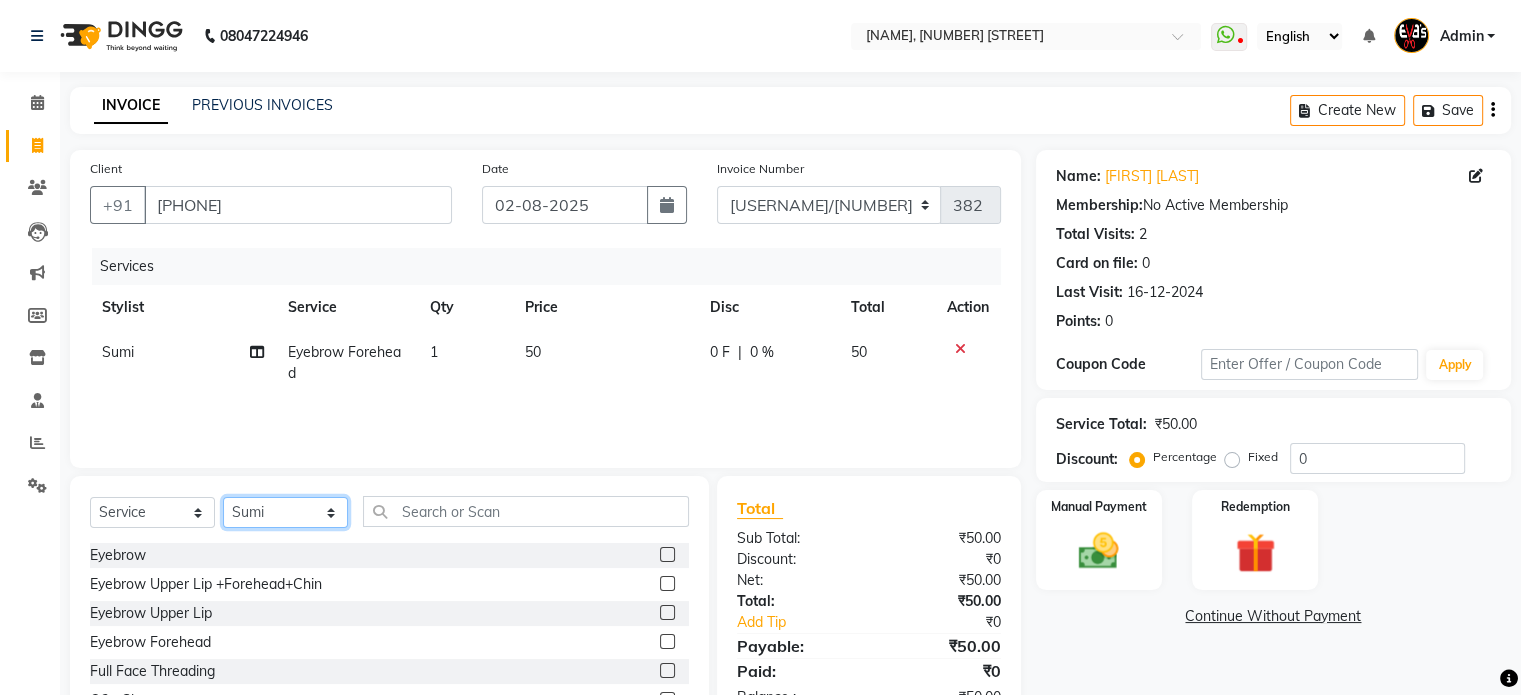 click on "Select Stylist [FIRST] [LAST]([NICKNAME]) [FIRST] [LAST] [FIRST] [FIRST]" 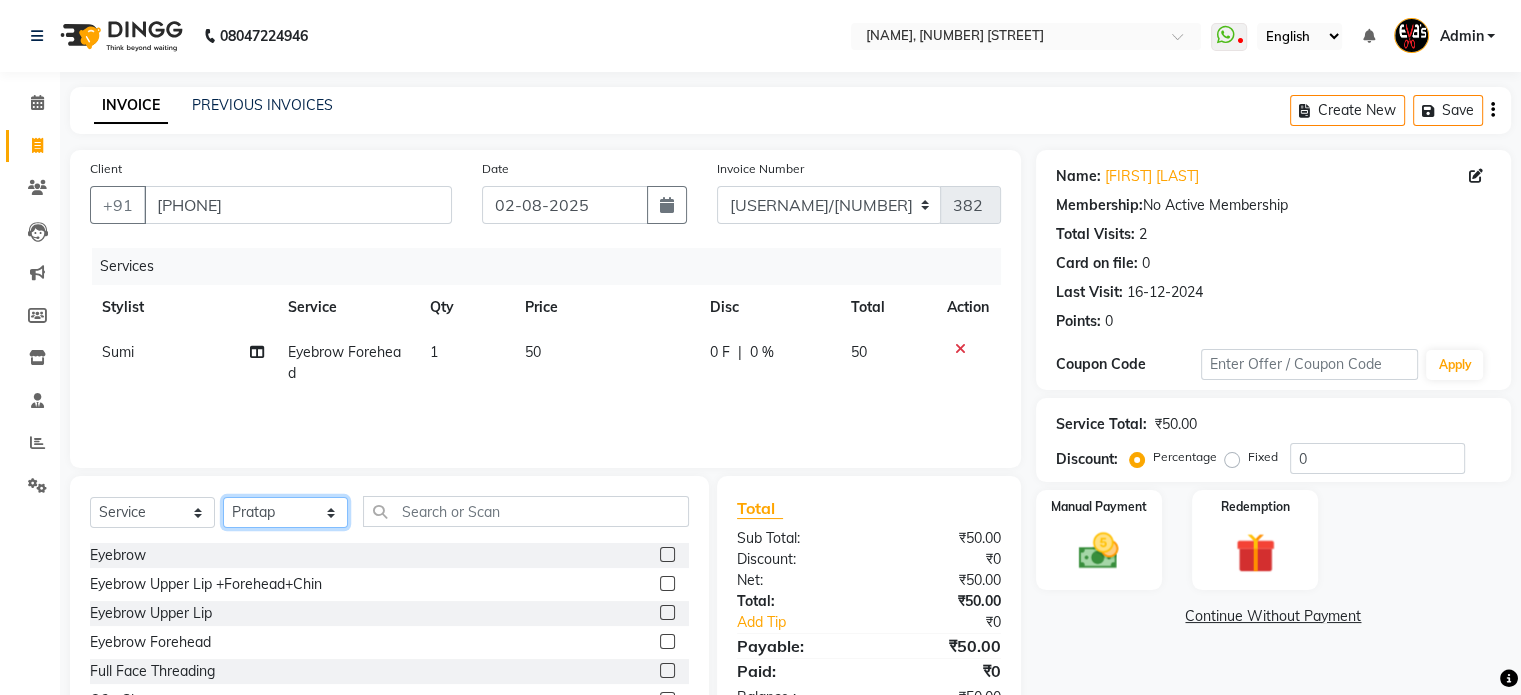 click on "Select Stylist [FIRST] [LAST]([NICKNAME]) [FIRST] [LAST] [FIRST] [FIRST]" 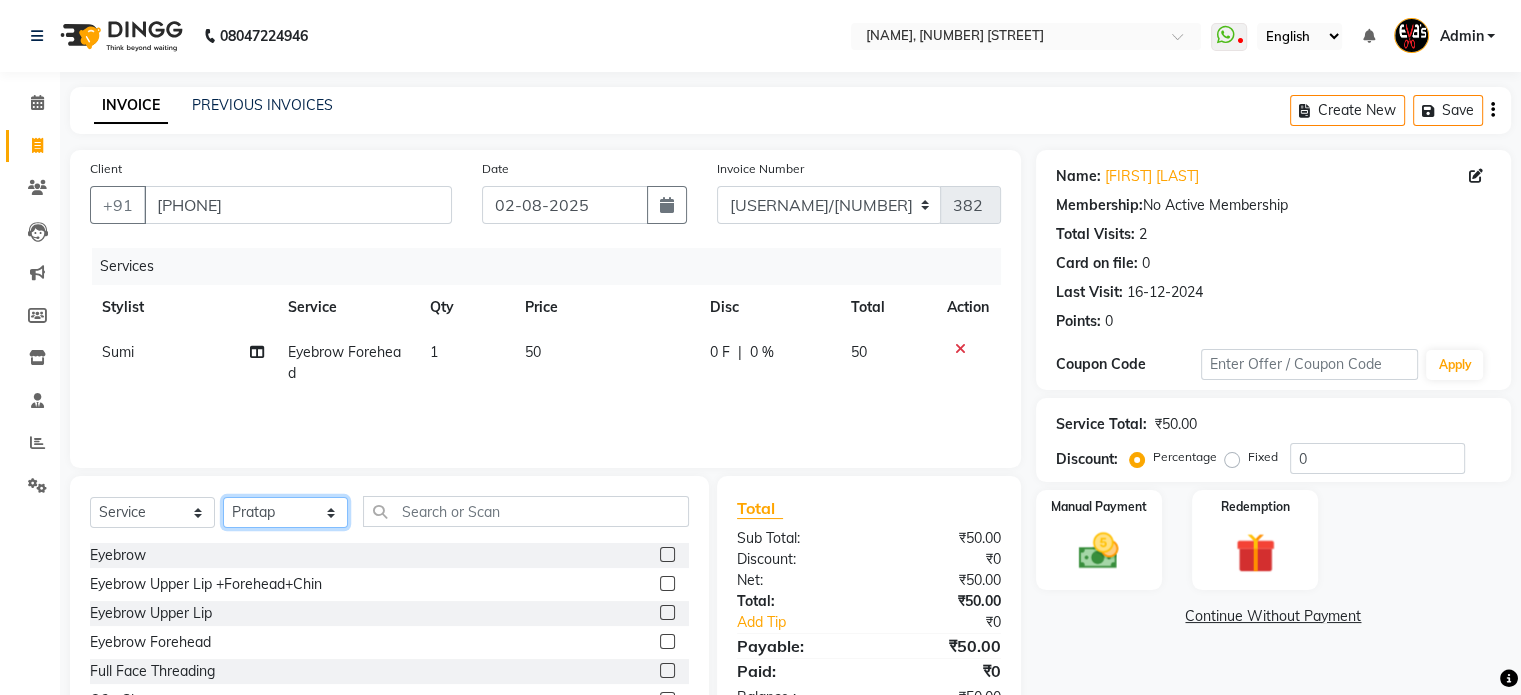 select on "86360" 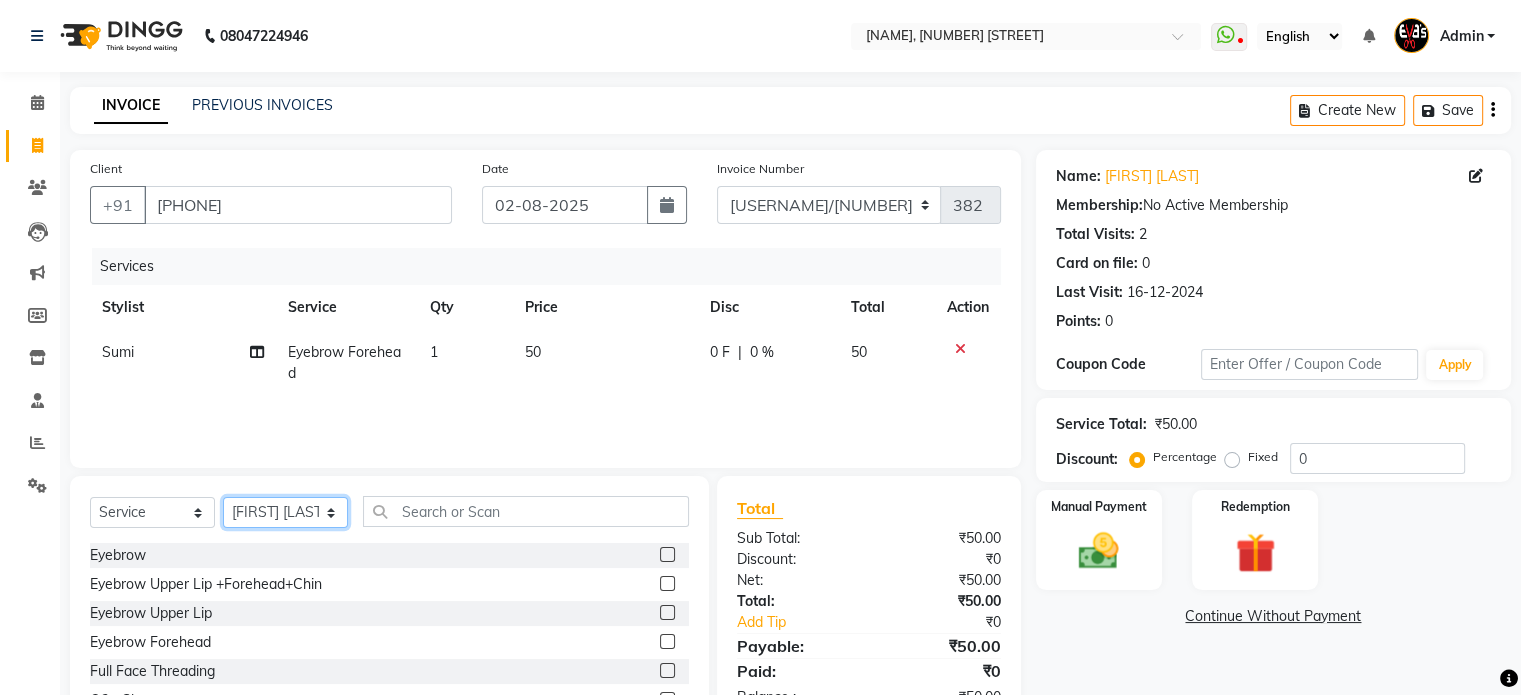 click on "Select Stylist [FIRST] [LAST]([NICKNAME]) [FIRST] [LAST] [FIRST] [FIRST]" 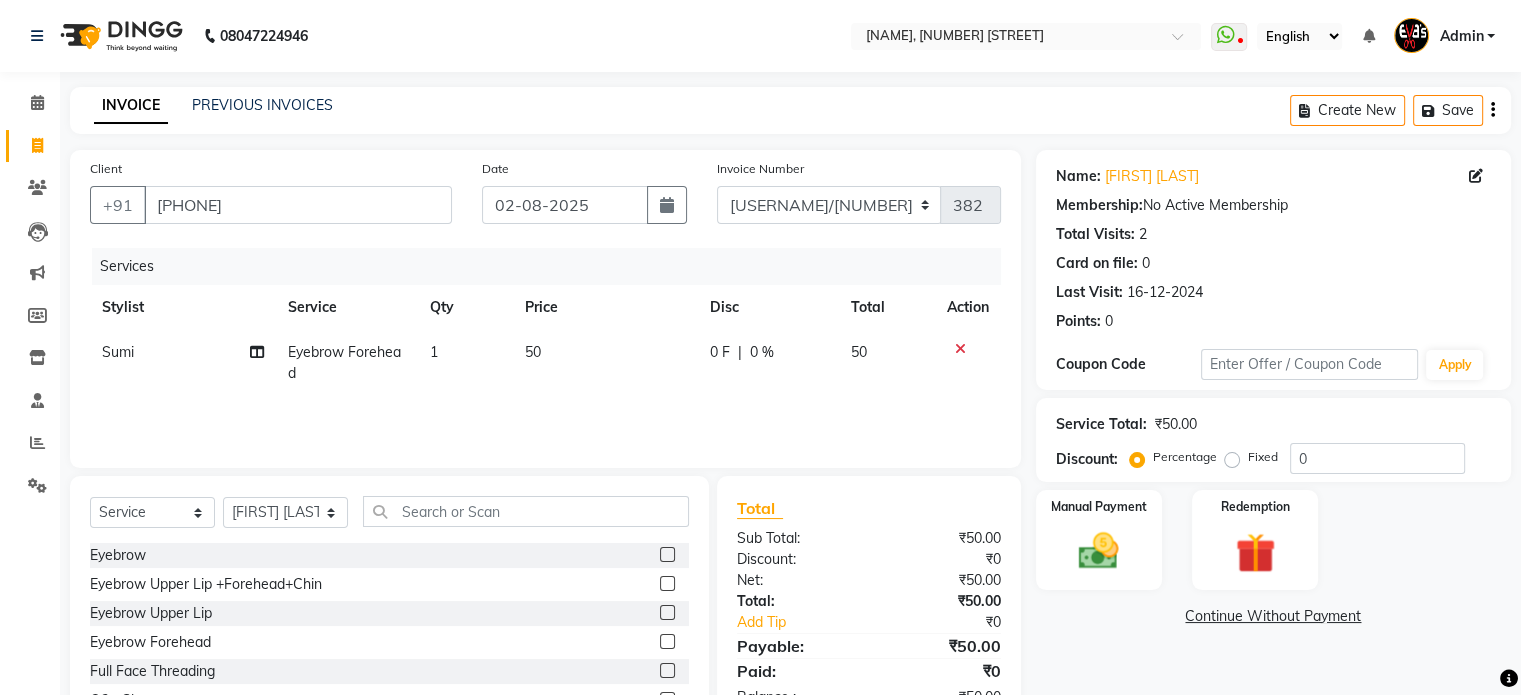 click 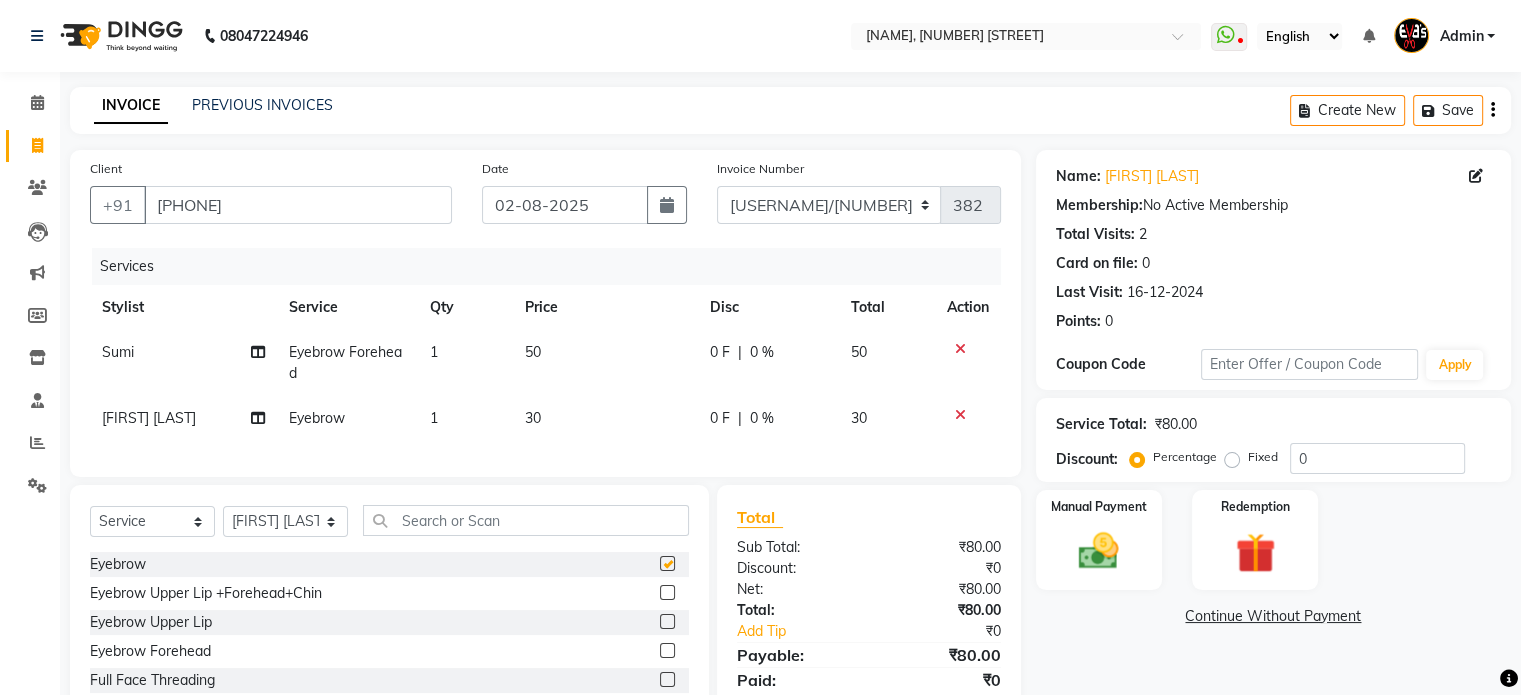 checkbox on "false" 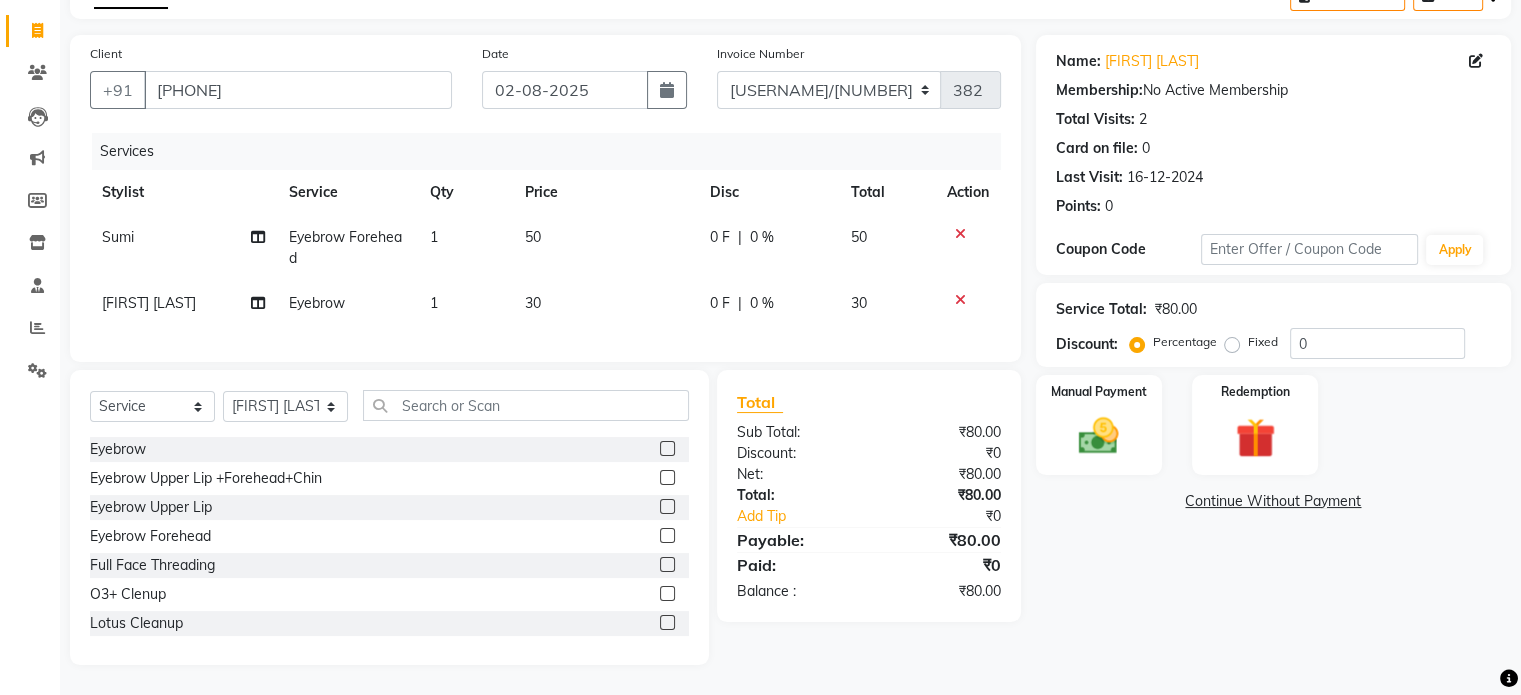 scroll, scrollTop: 131, scrollLeft: 0, axis: vertical 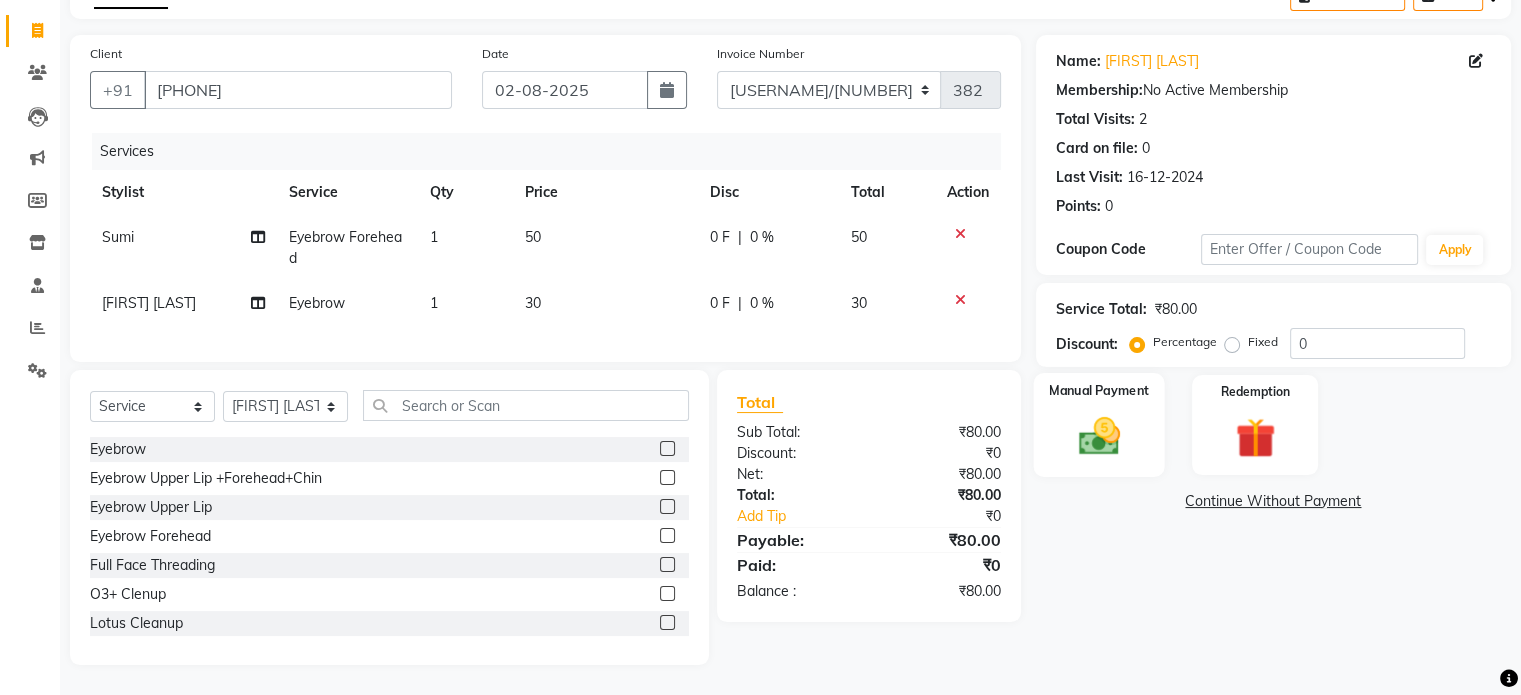 click 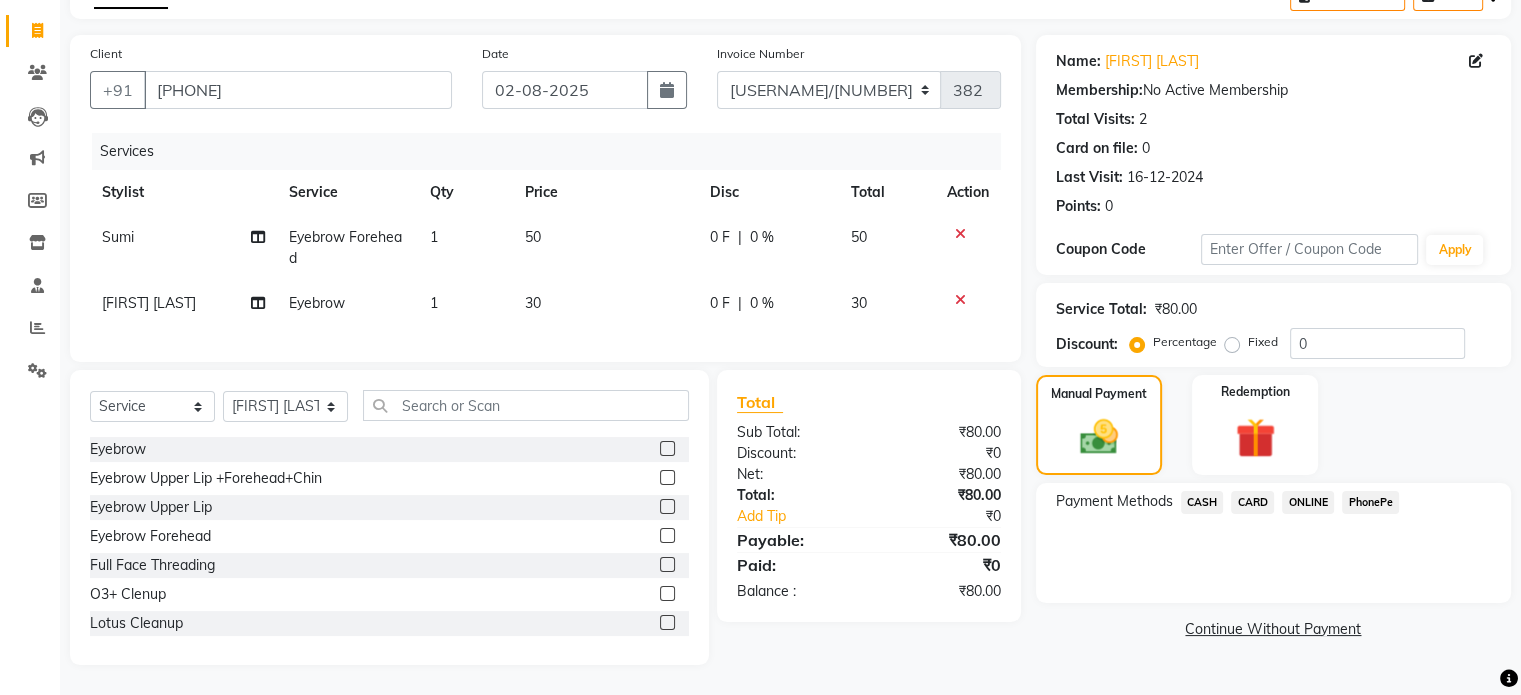 click on "CASH" 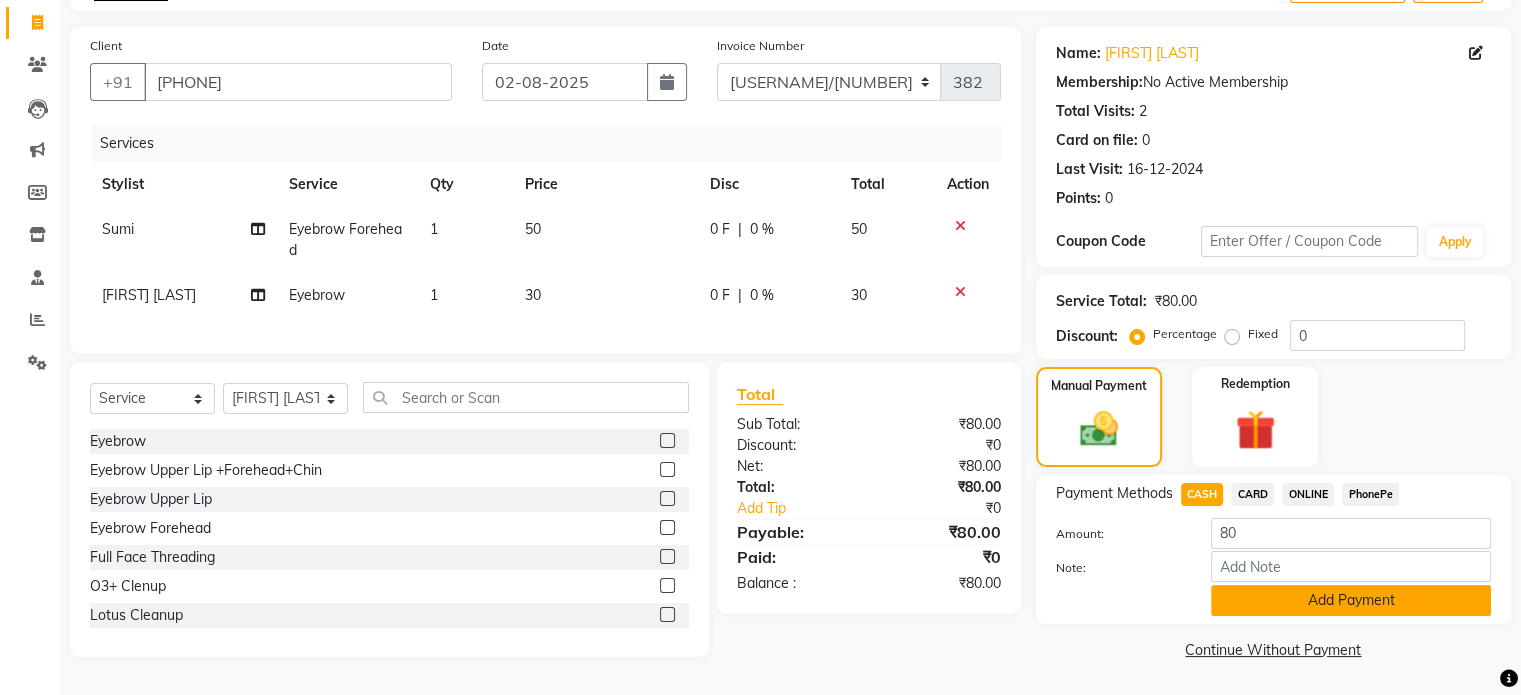 click on "Add Payment" 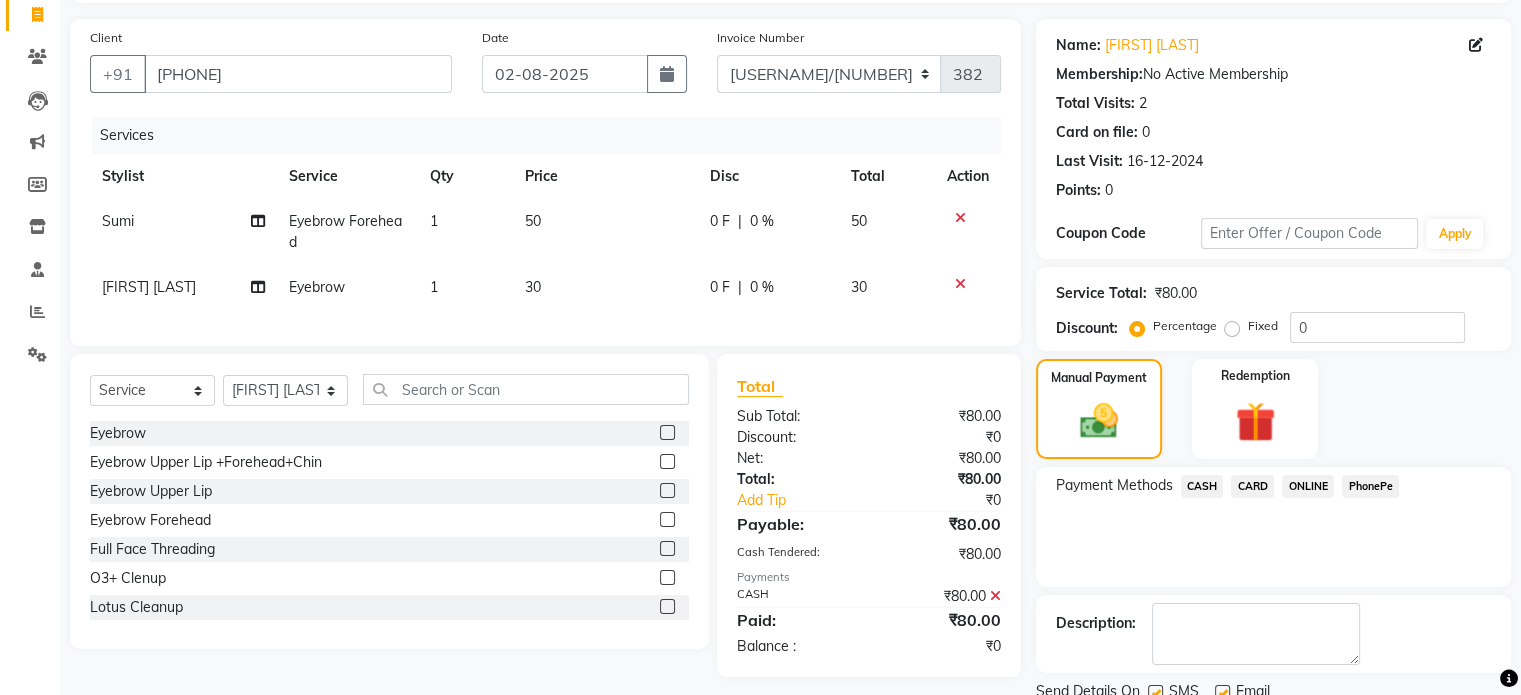 scroll, scrollTop: 205, scrollLeft: 0, axis: vertical 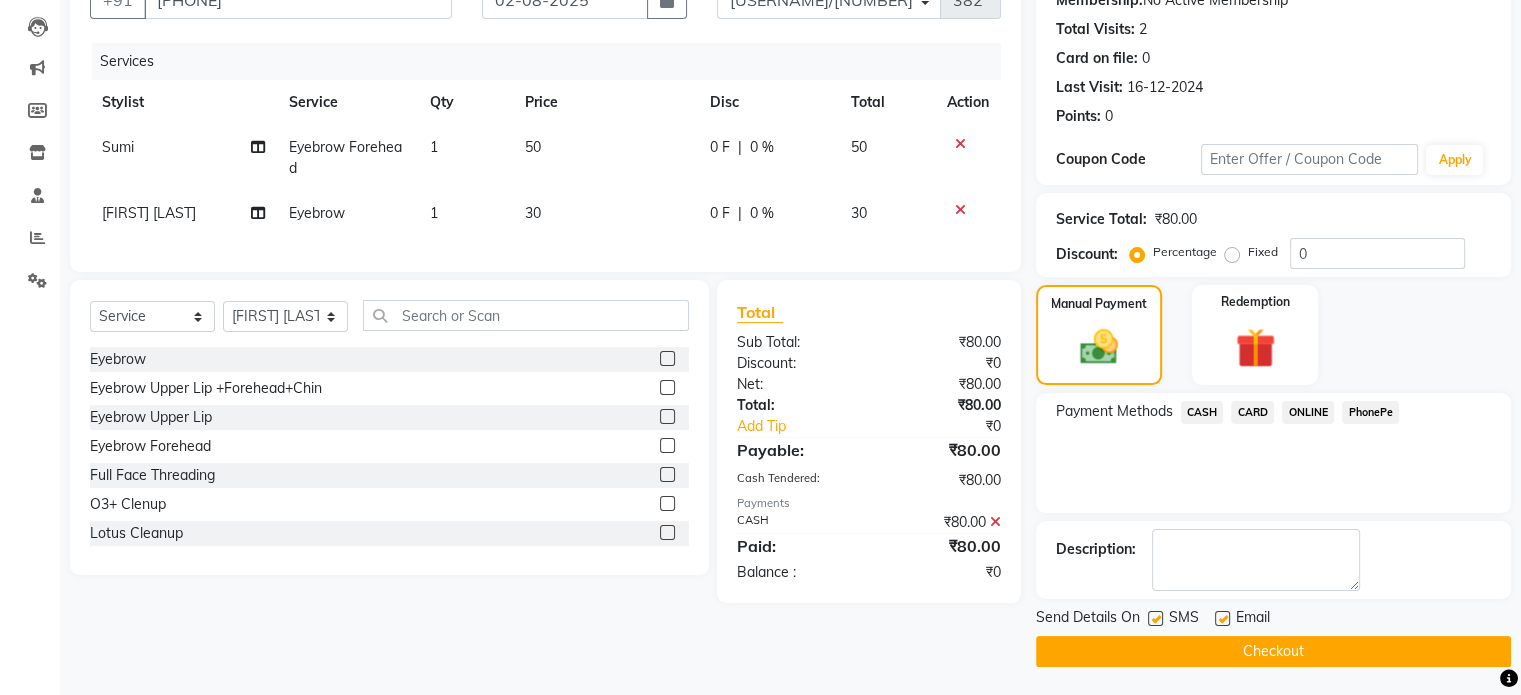 click on "Checkout" 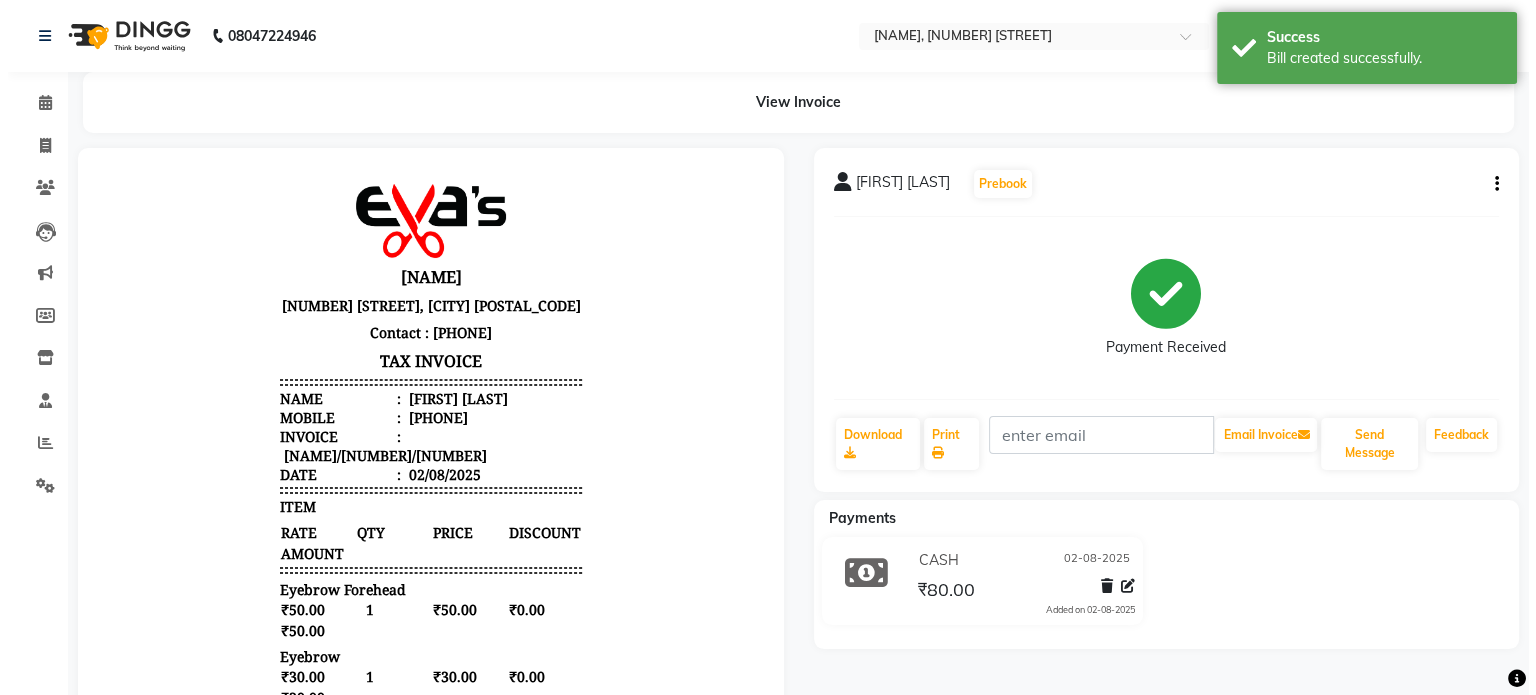 scroll, scrollTop: 0, scrollLeft: 0, axis: both 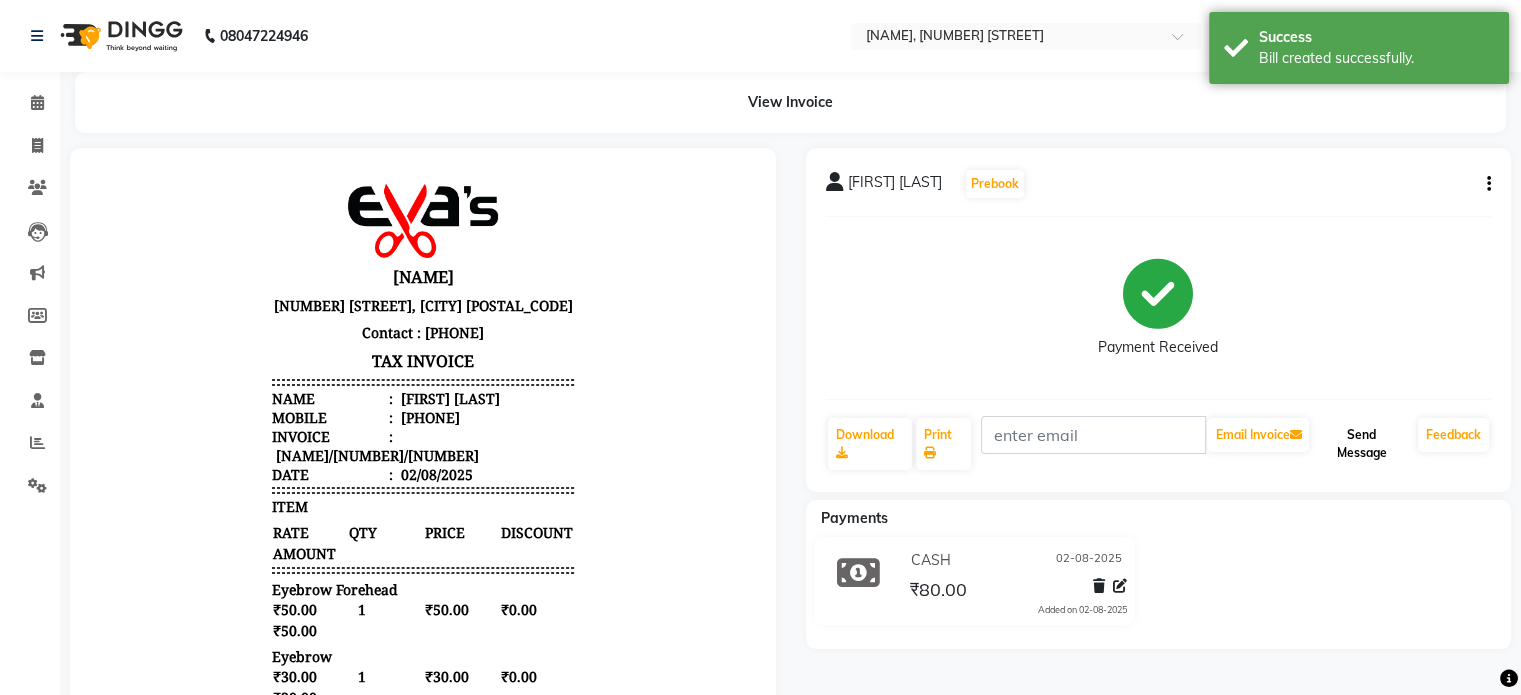 click on "Send Message" 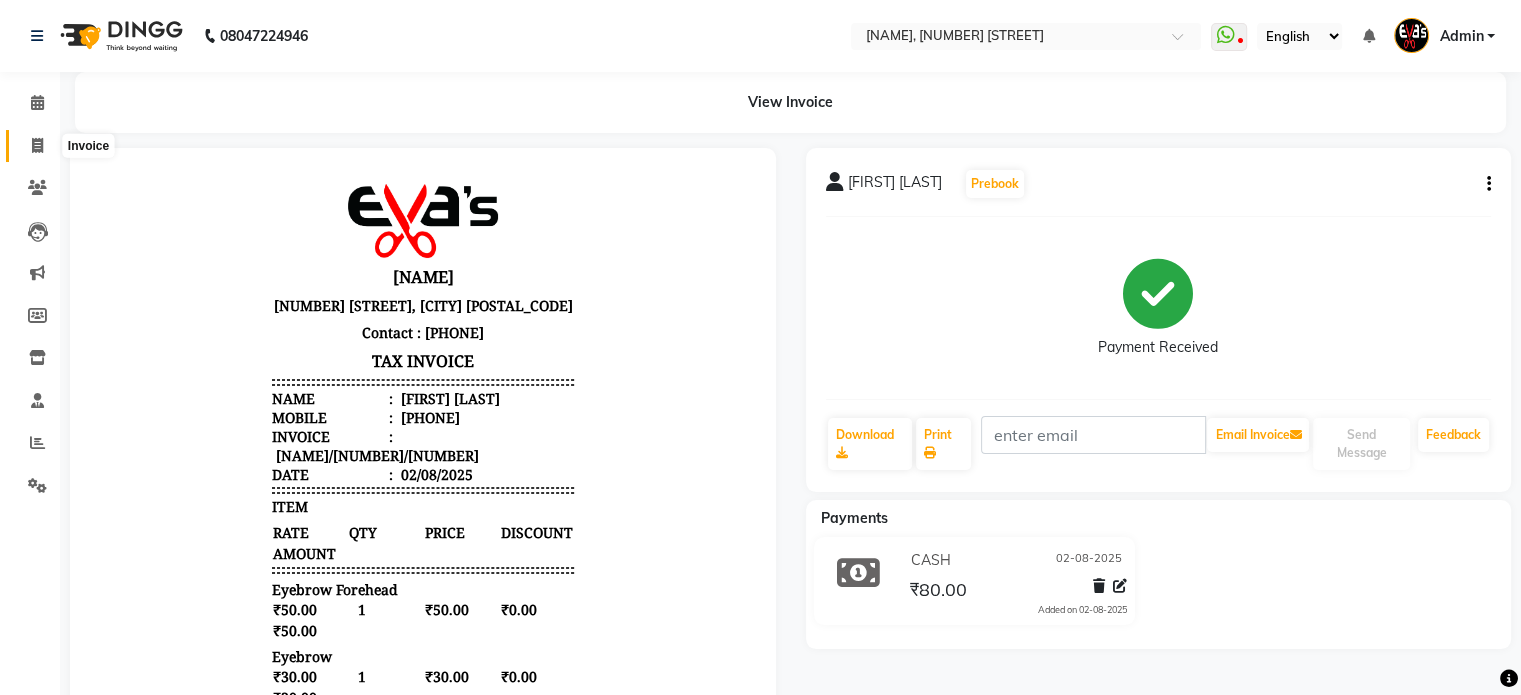 click 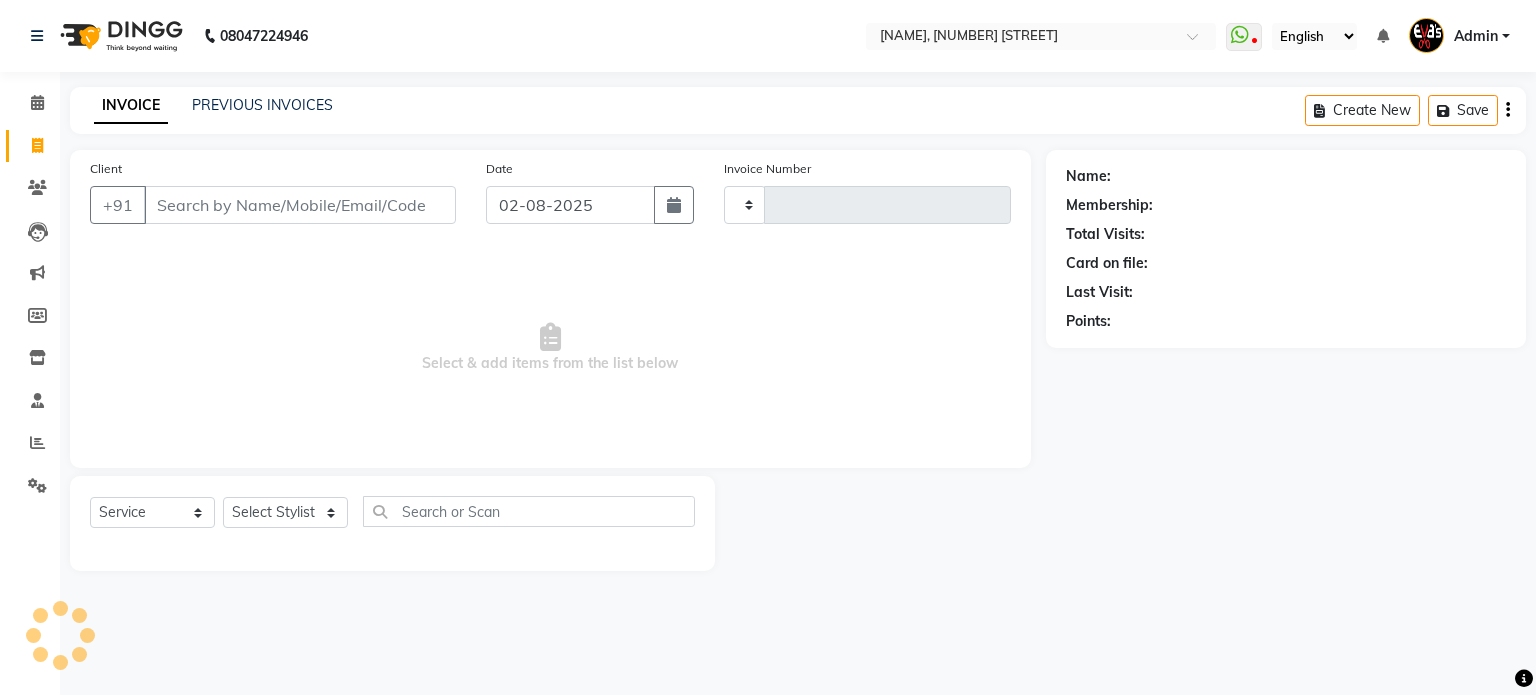 type on "383" 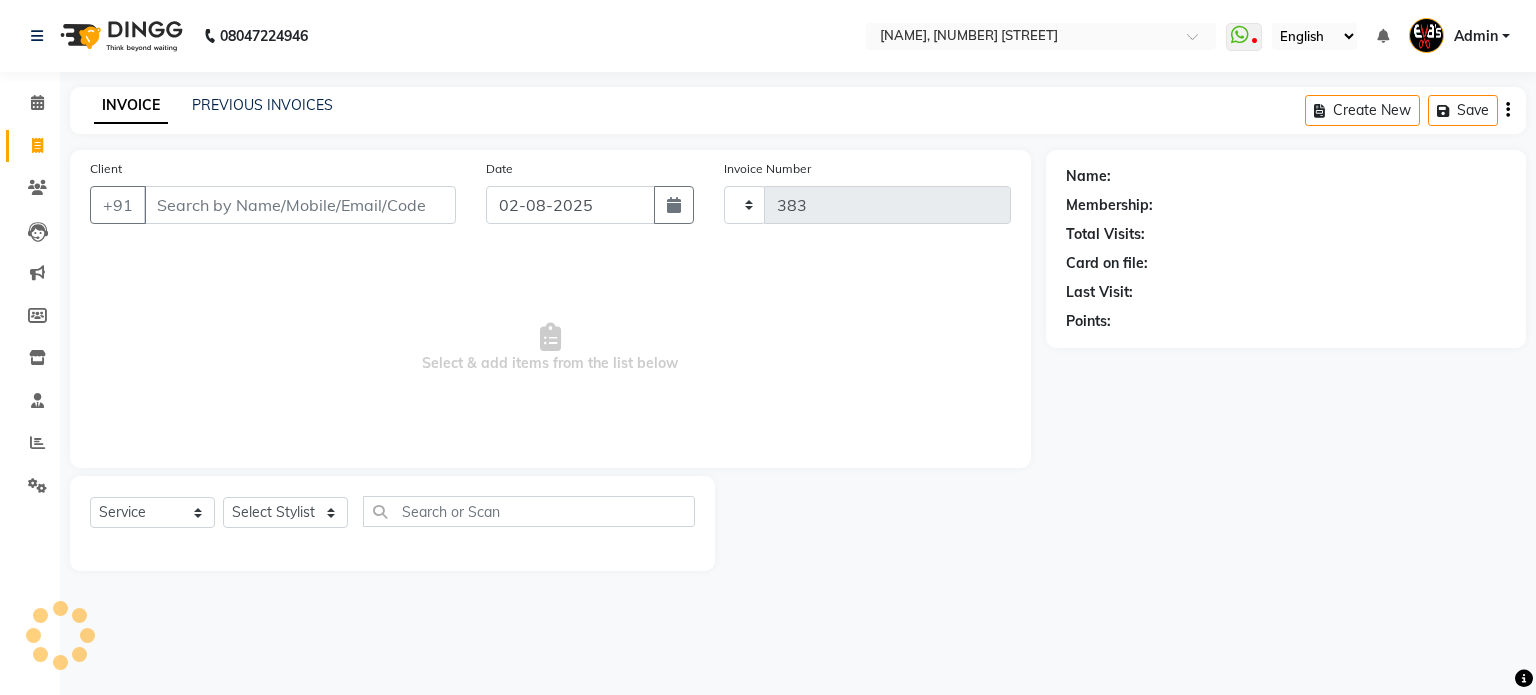 select on "6558" 